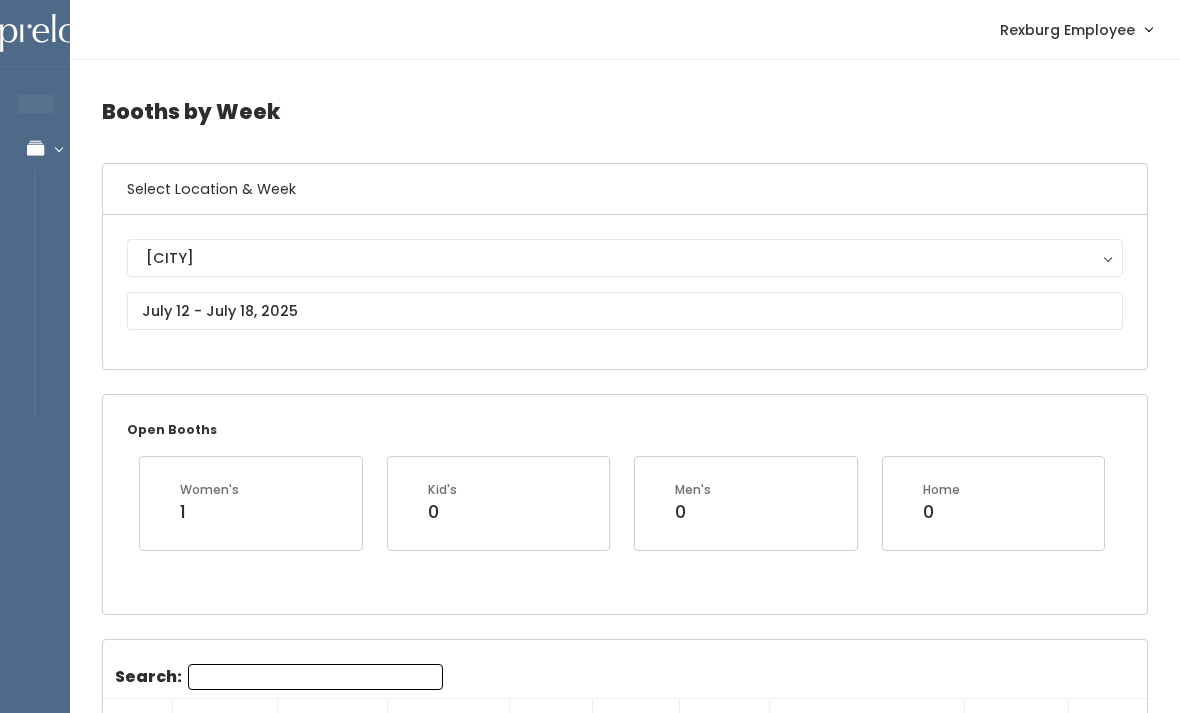 scroll, scrollTop: 1980, scrollLeft: 0, axis: vertical 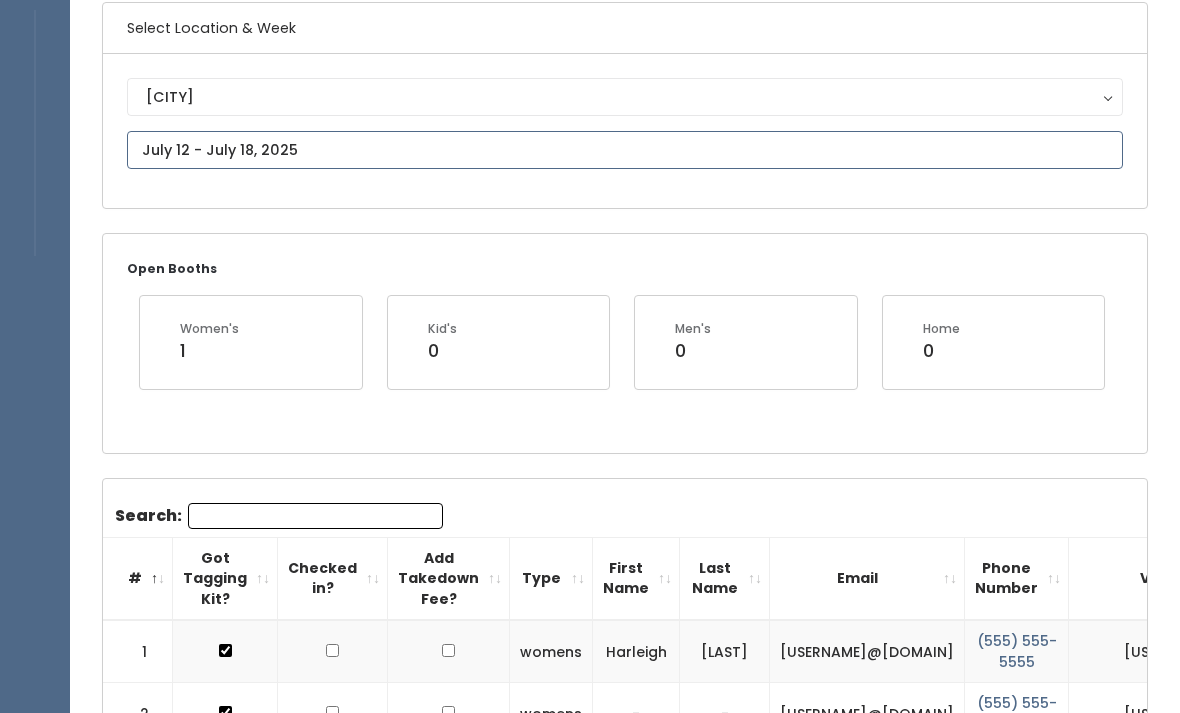 click at bounding box center (625, 151) 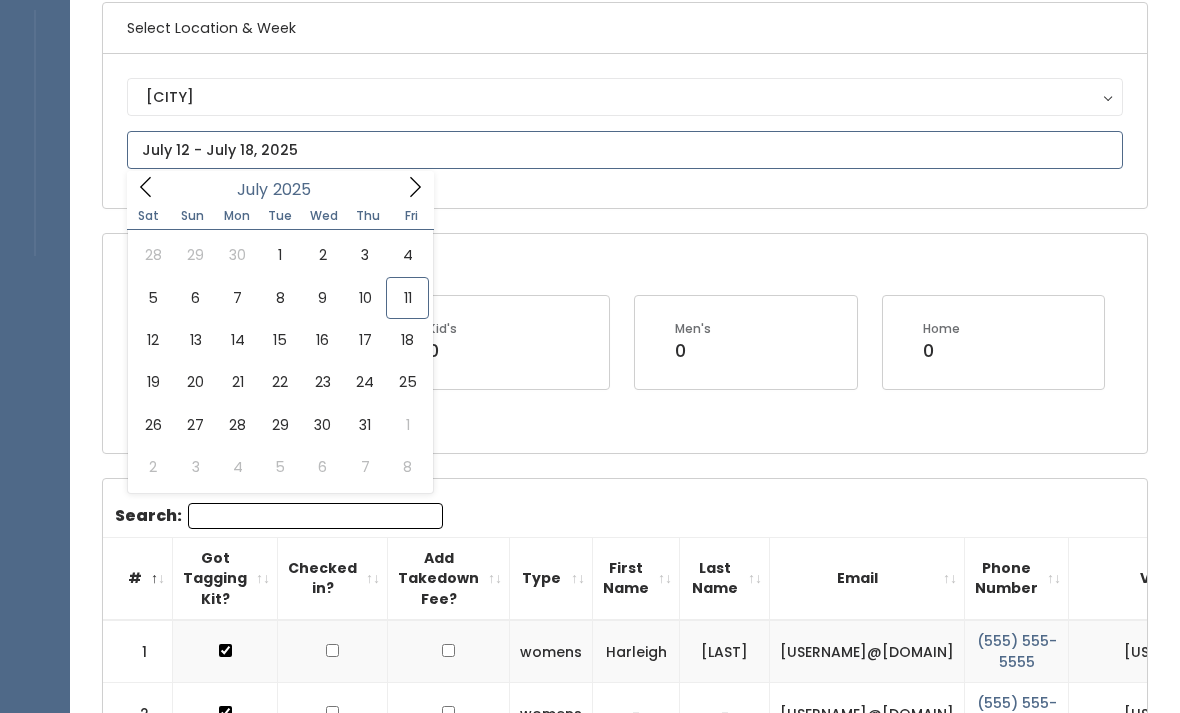 scroll, scrollTop: 161, scrollLeft: 0, axis: vertical 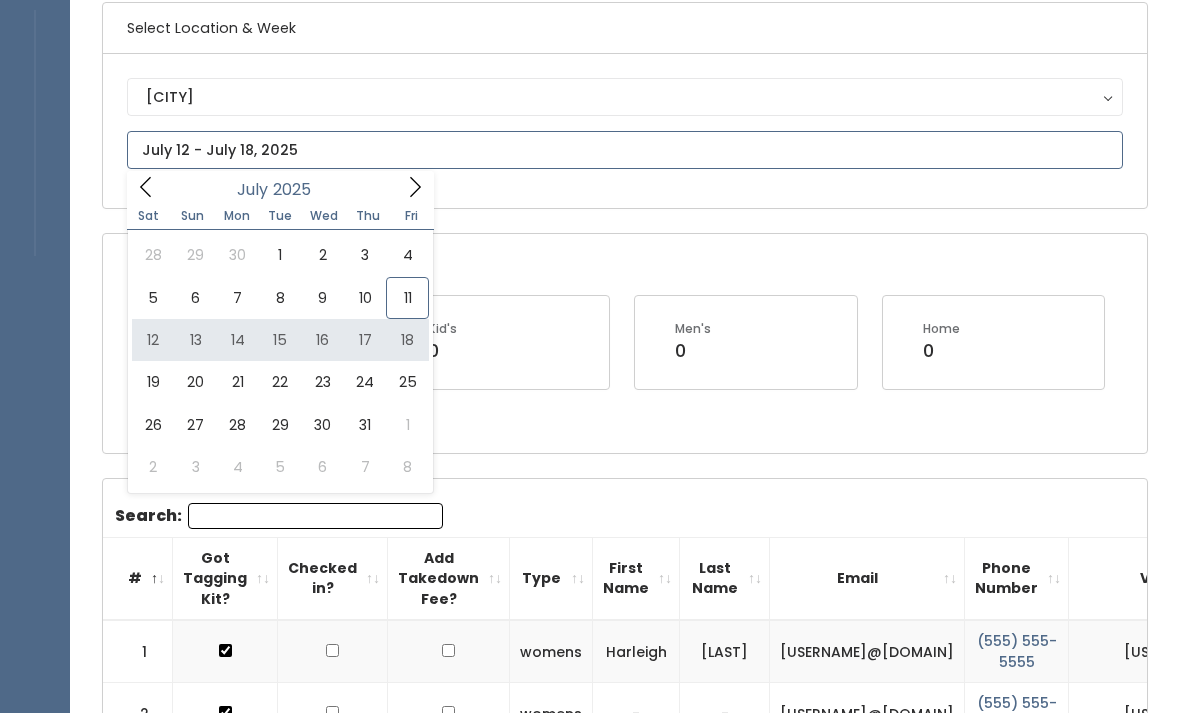 type on "July 12 to July 18" 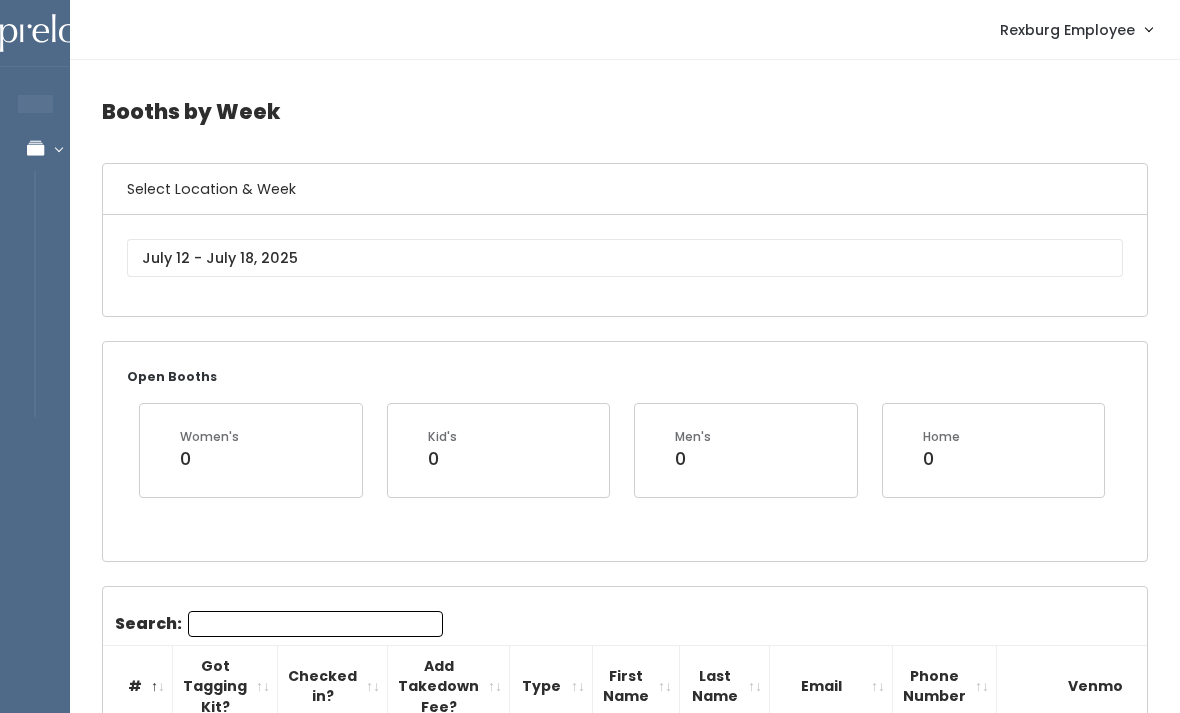 scroll, scrollTop: 0, scrollLeft: 0, axis: both 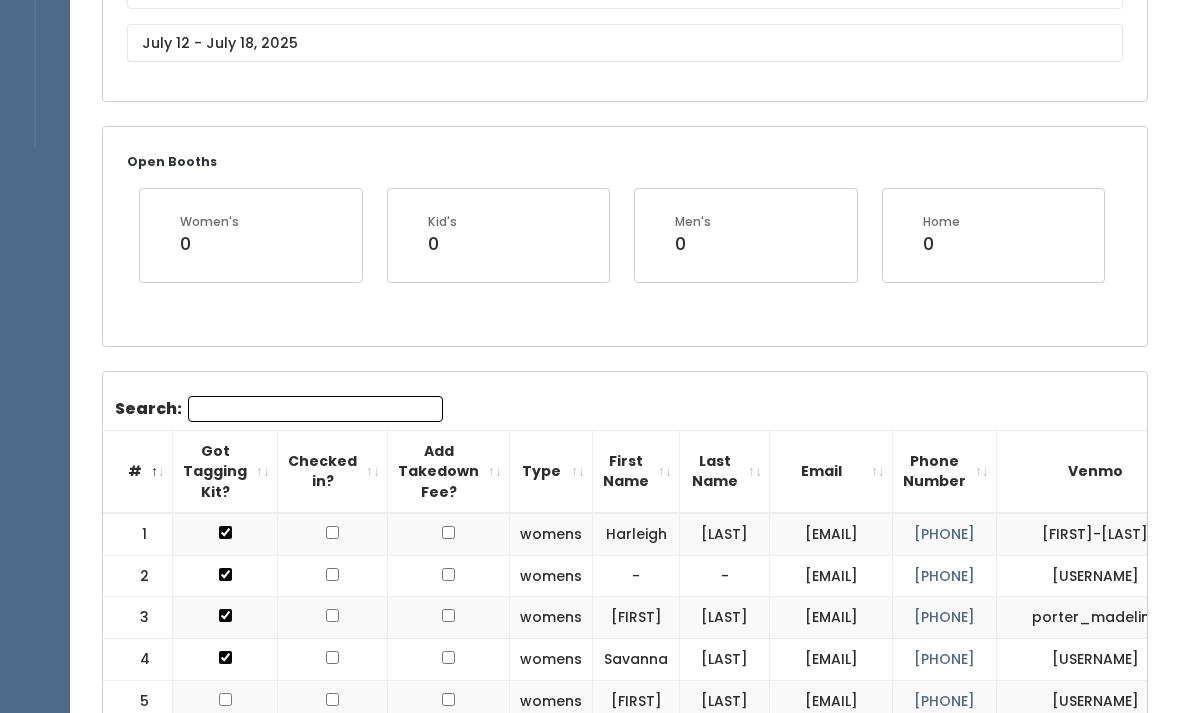 click on "Search:" at bounding box center (315, 409) 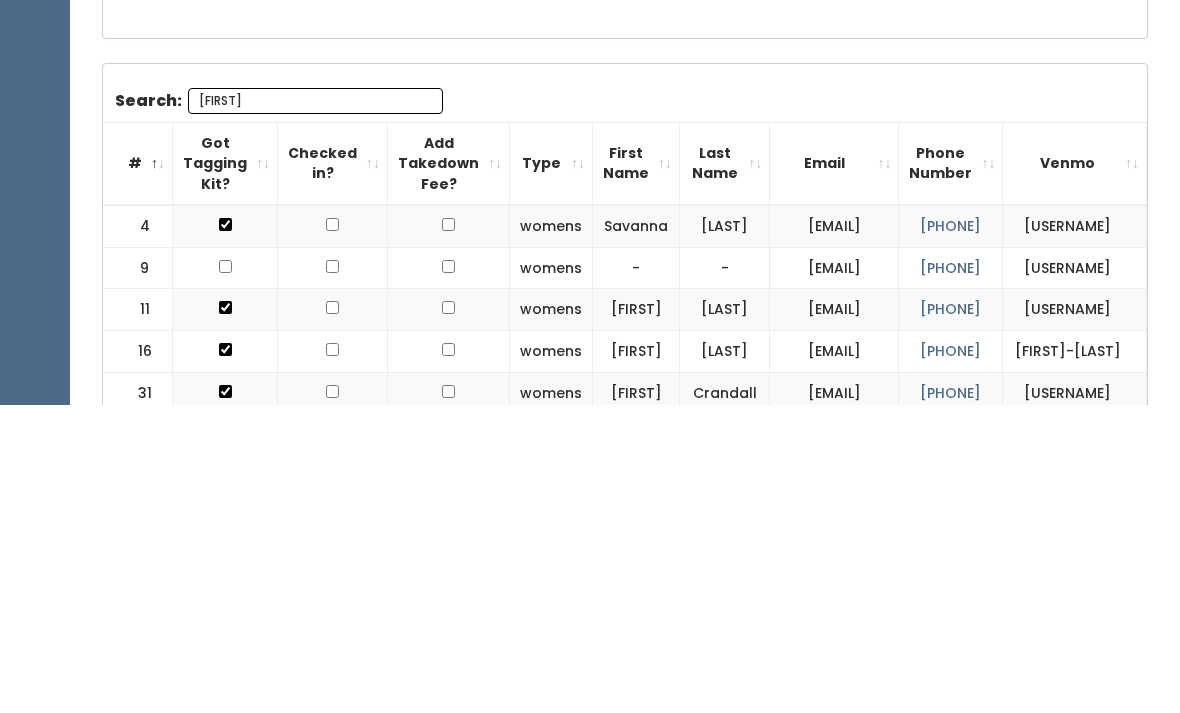 scroll, scrollTop: 0, scrollLeft: 0, axis: both 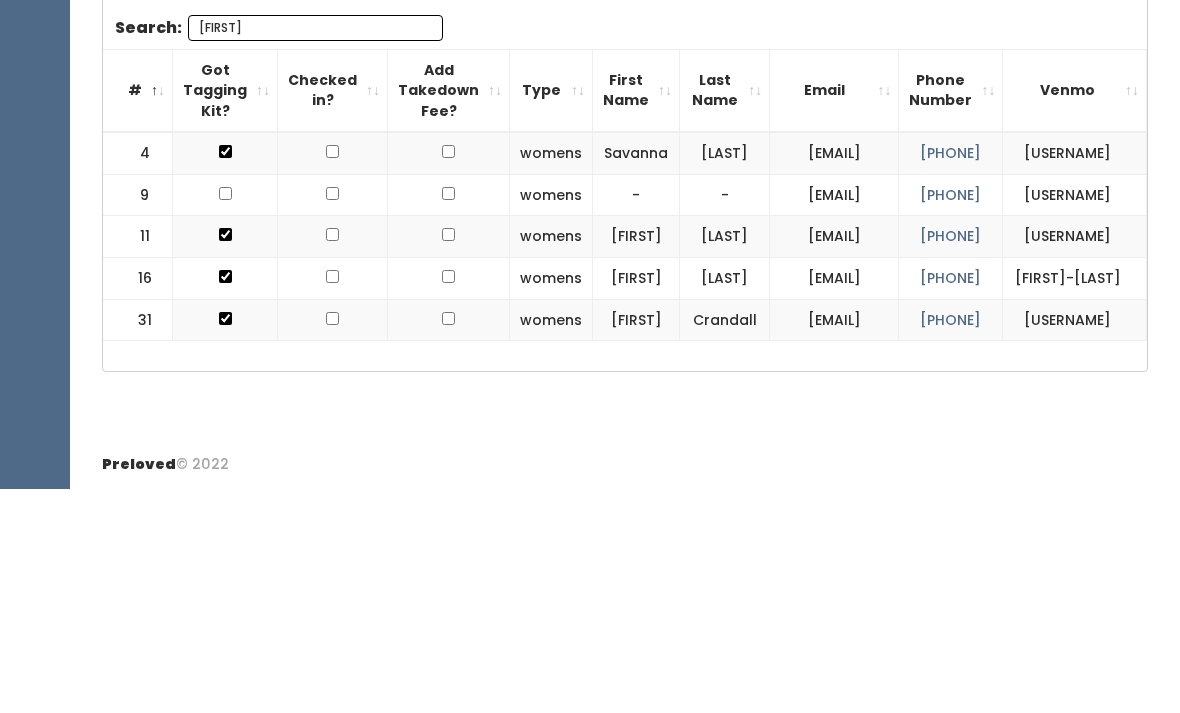 type on "Ann" 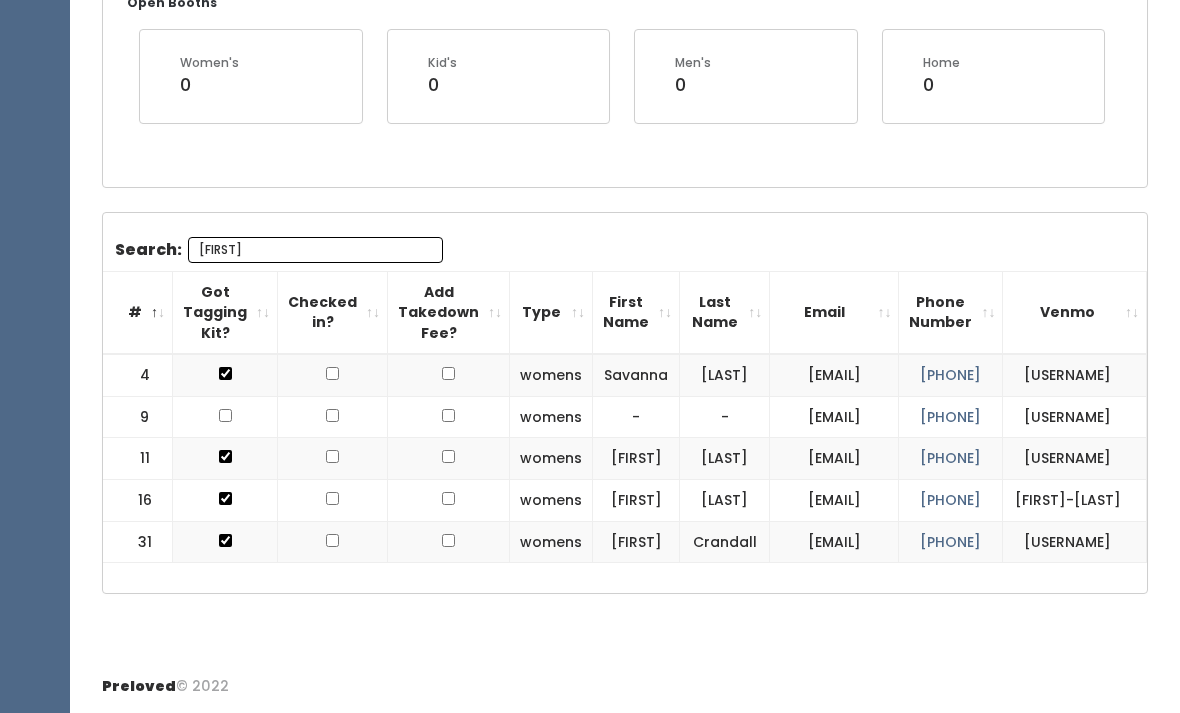 click at bounding box center [225, 415] 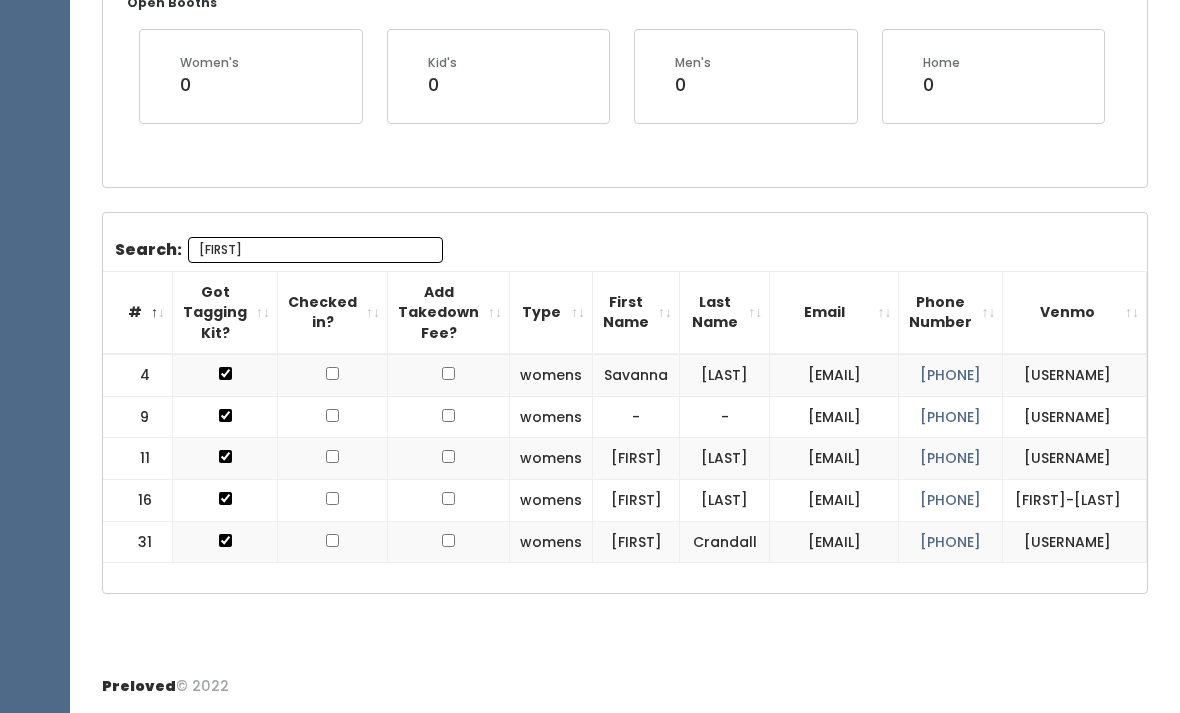 click on "Ann" at bounding box center [315, 250] 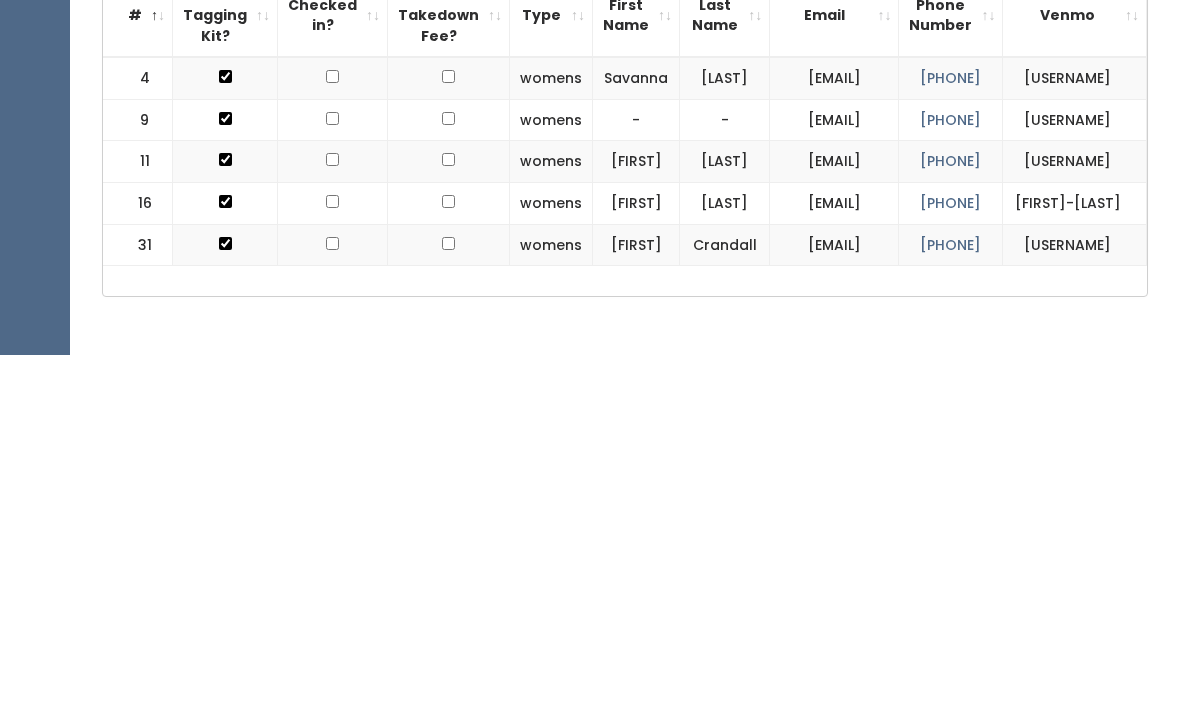 scroll, scrollTop: 457, scrollLeft: 0, axis: vertical 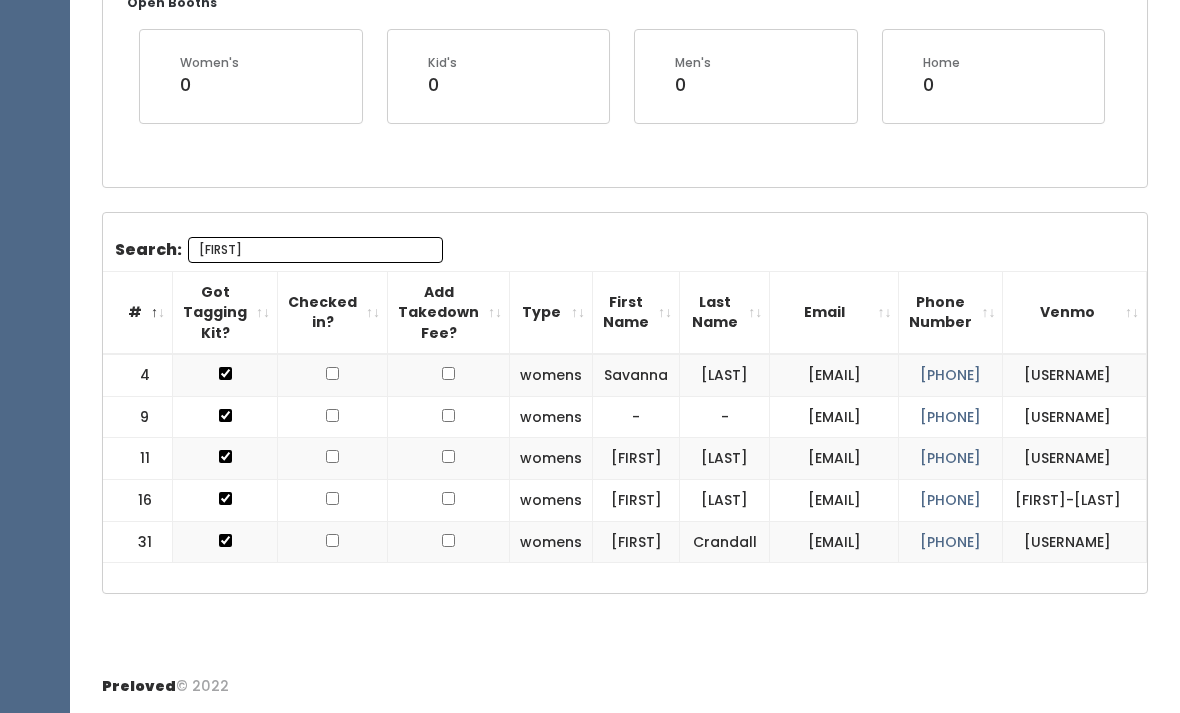 click on "Ann" at bounding box center (315, 250) 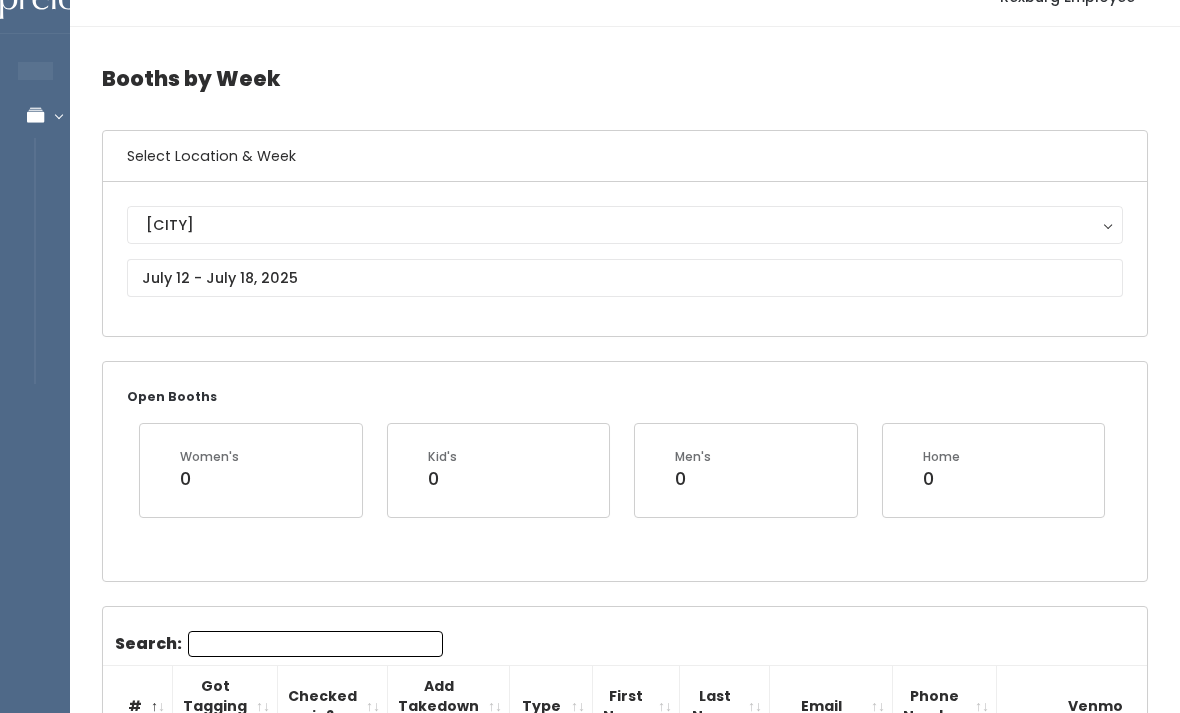 scroll, scrollTop: 0, scrollLeft: 0, axis: both 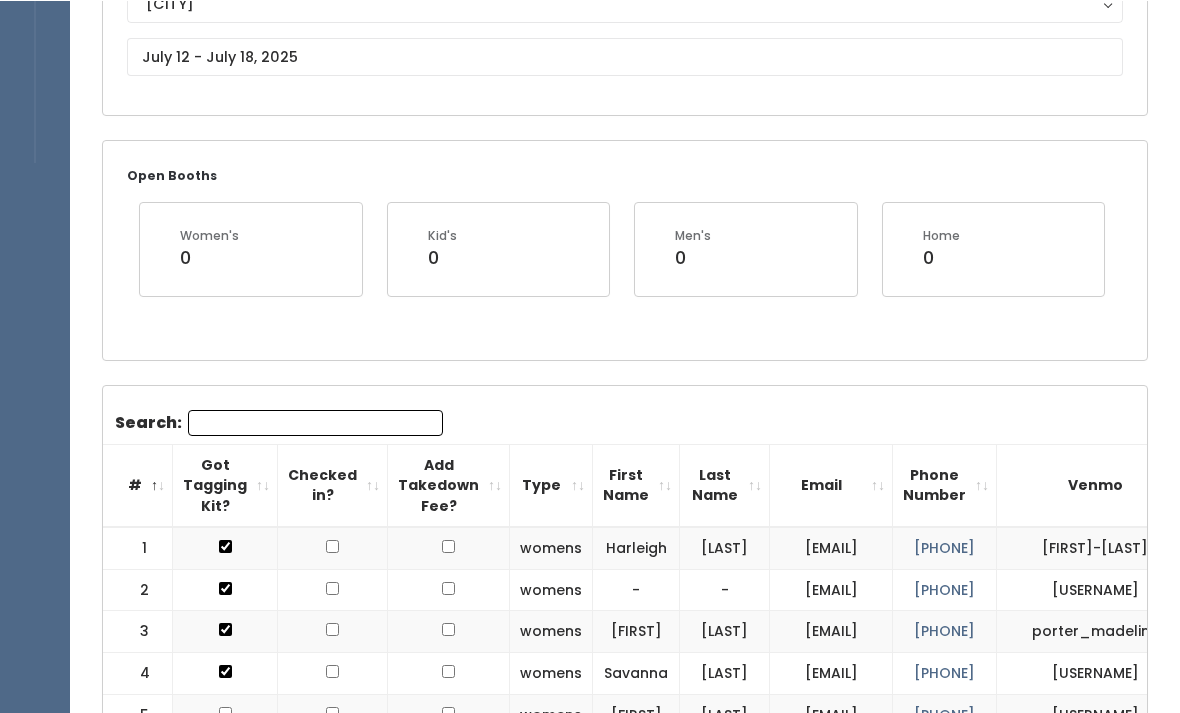 click on "Search:" at bounding box center (315, 422) 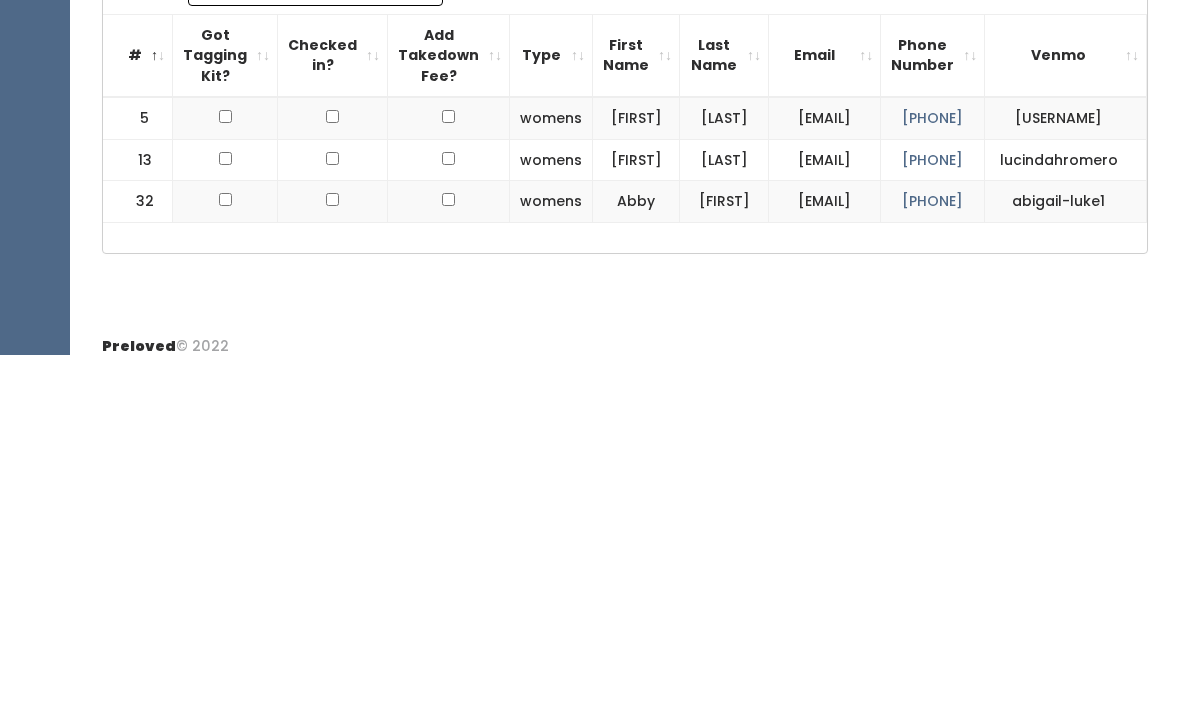 scroll, scrollTop: 327, scrollLeft: 0, axis: vertical 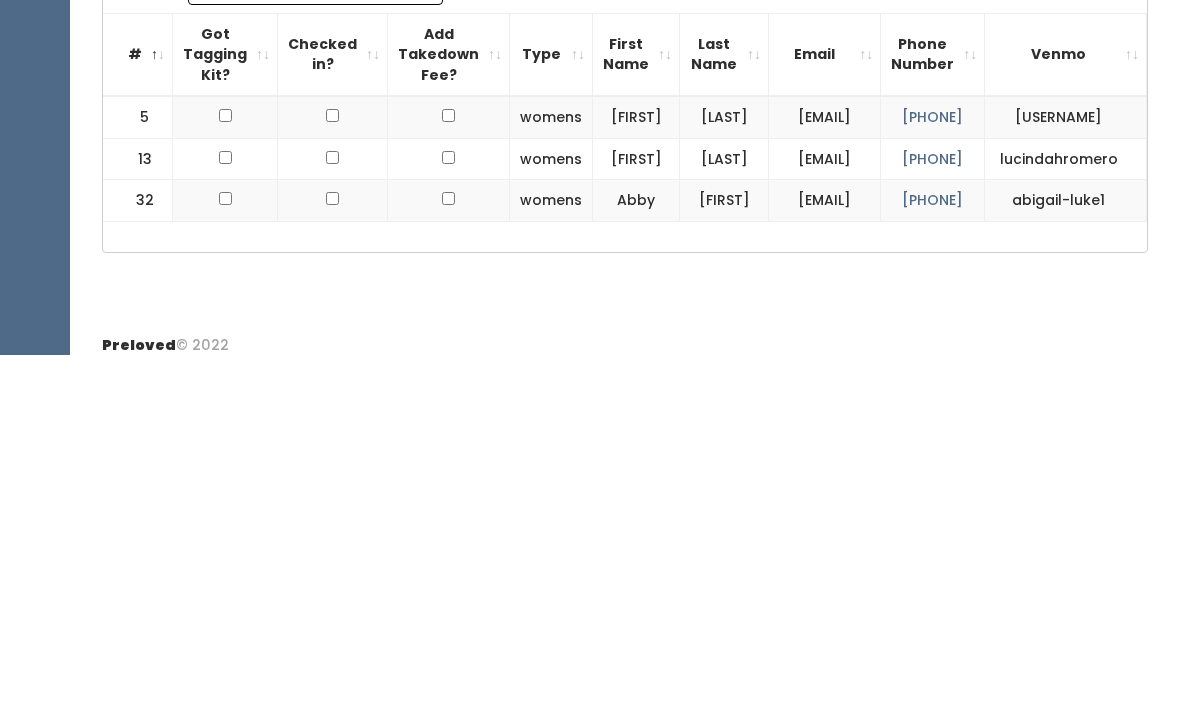 type on "Lu" 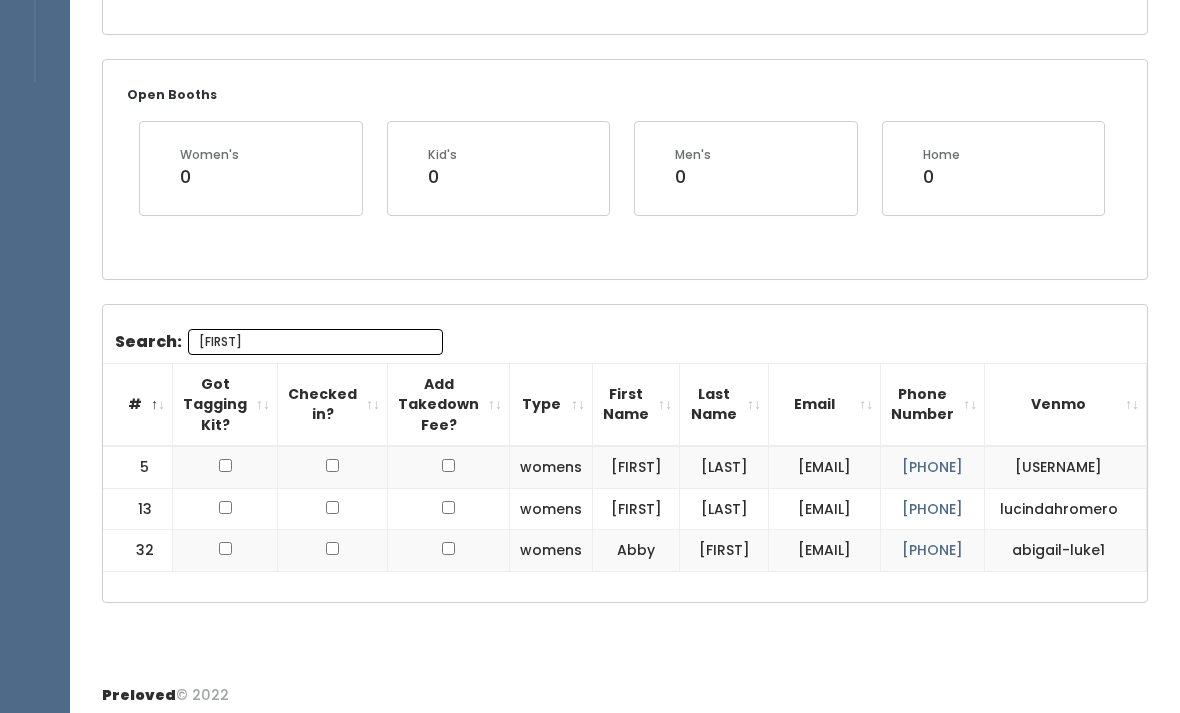 click at bounding box center [225, 509] 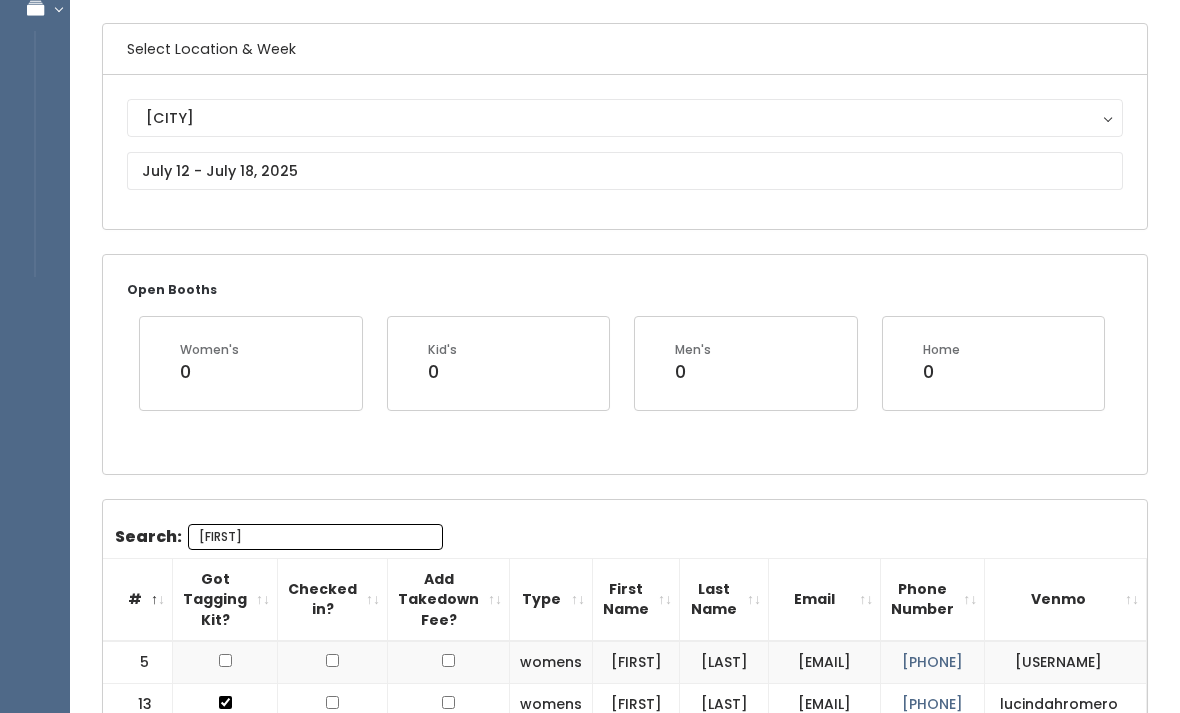 scroll, scrollTop: 0, scrollLeft: 0, axis: both 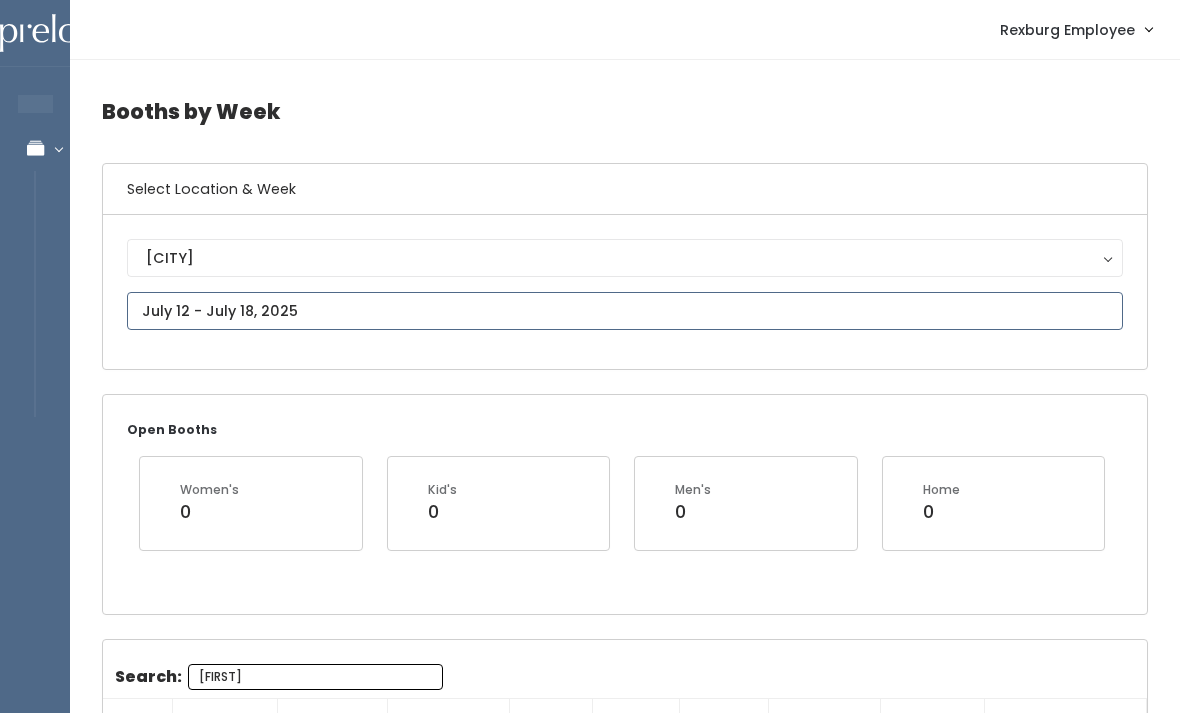 click at bounding box center (625, 311) 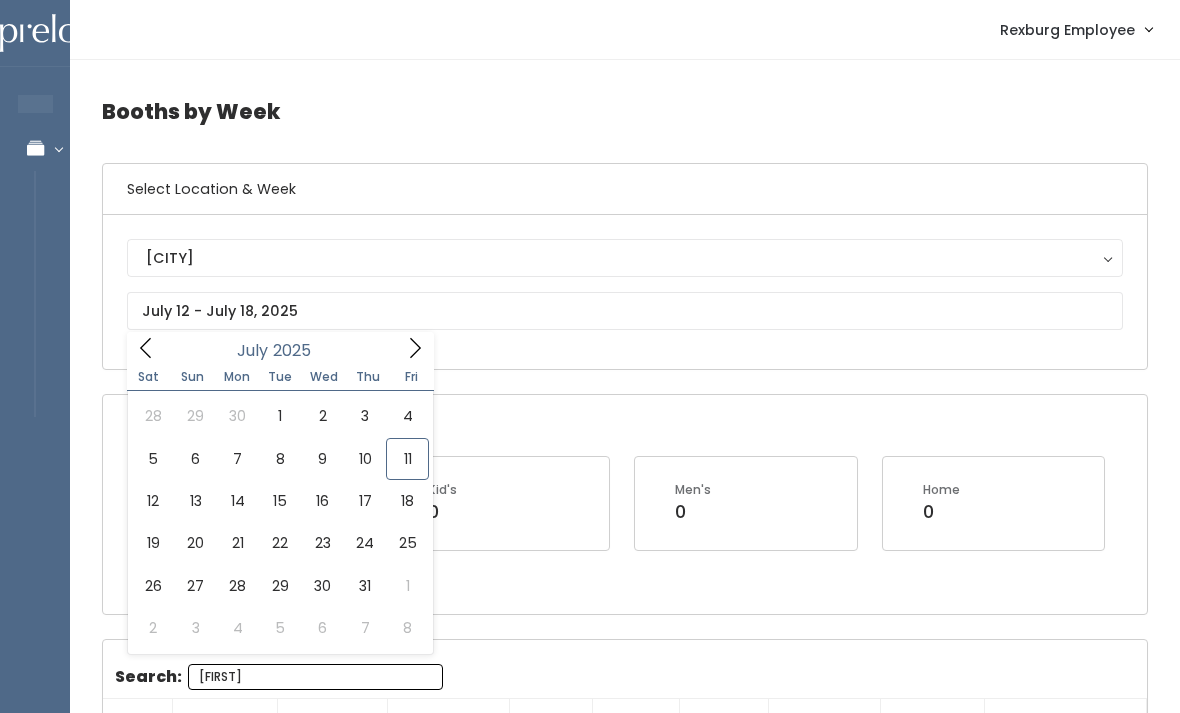 click on "Open Booths
Women's
0
Kid's
0
Men's
0
Home
0" at bounding box center [625, 504] 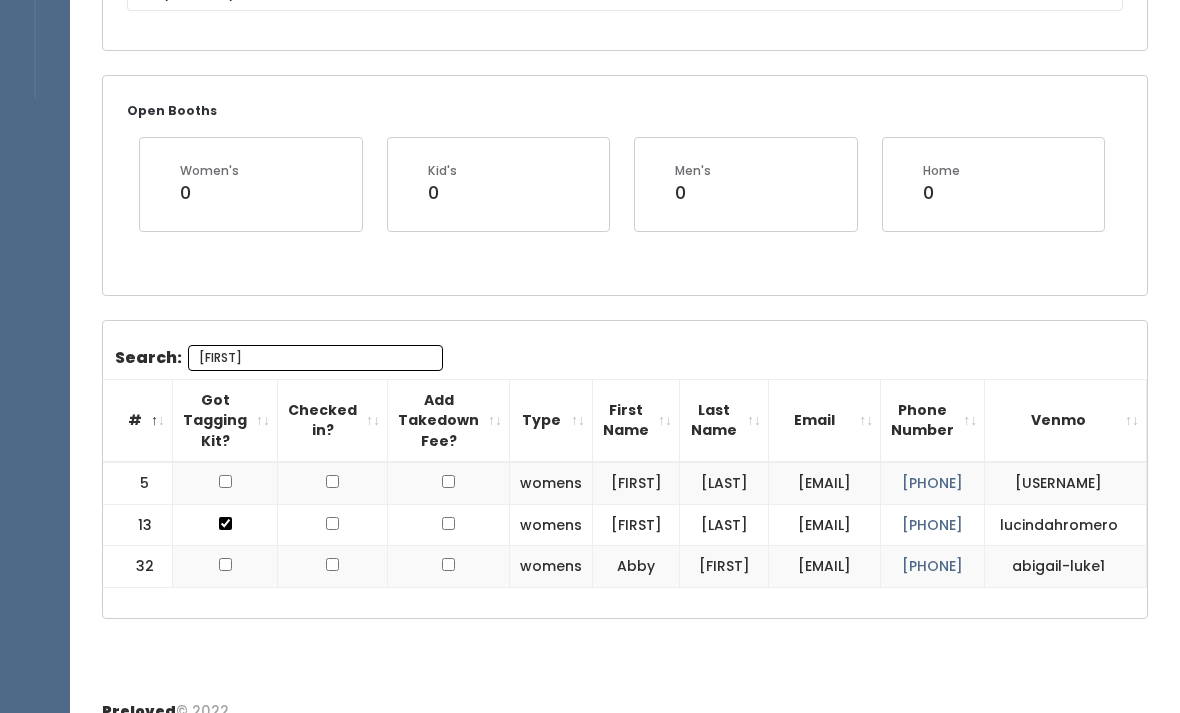 scroll, scrollTop: 319, scrollLeft: 0, axis: vertical 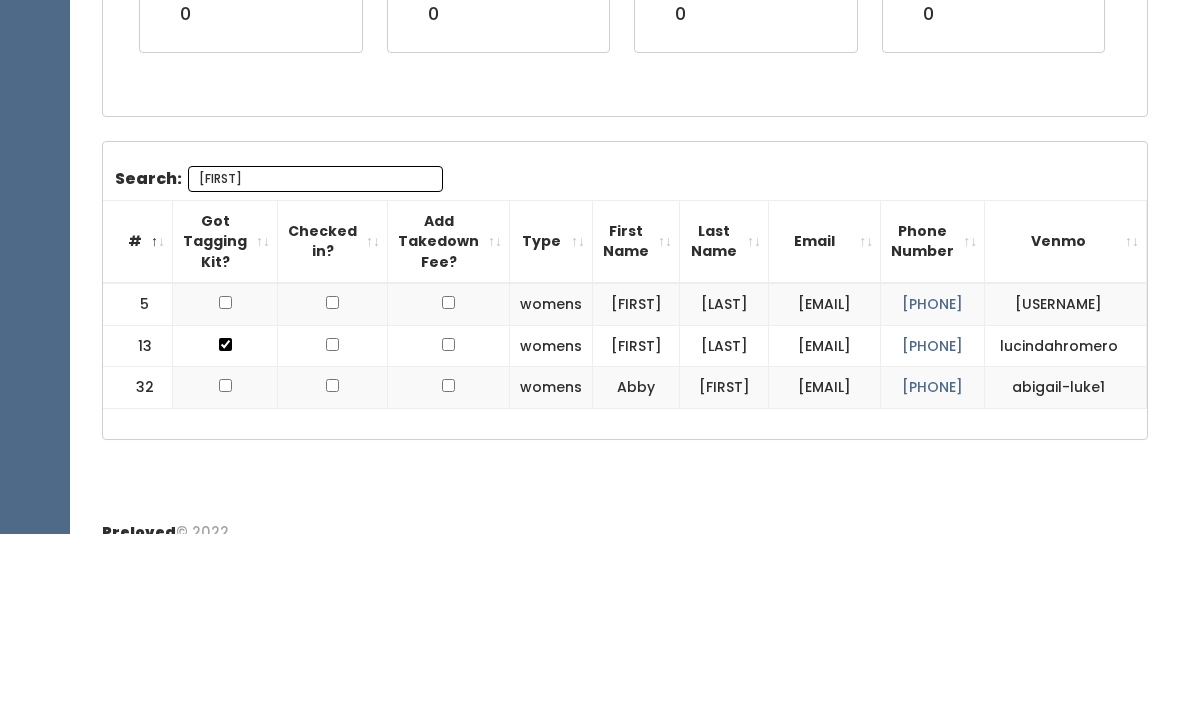 type on "L" 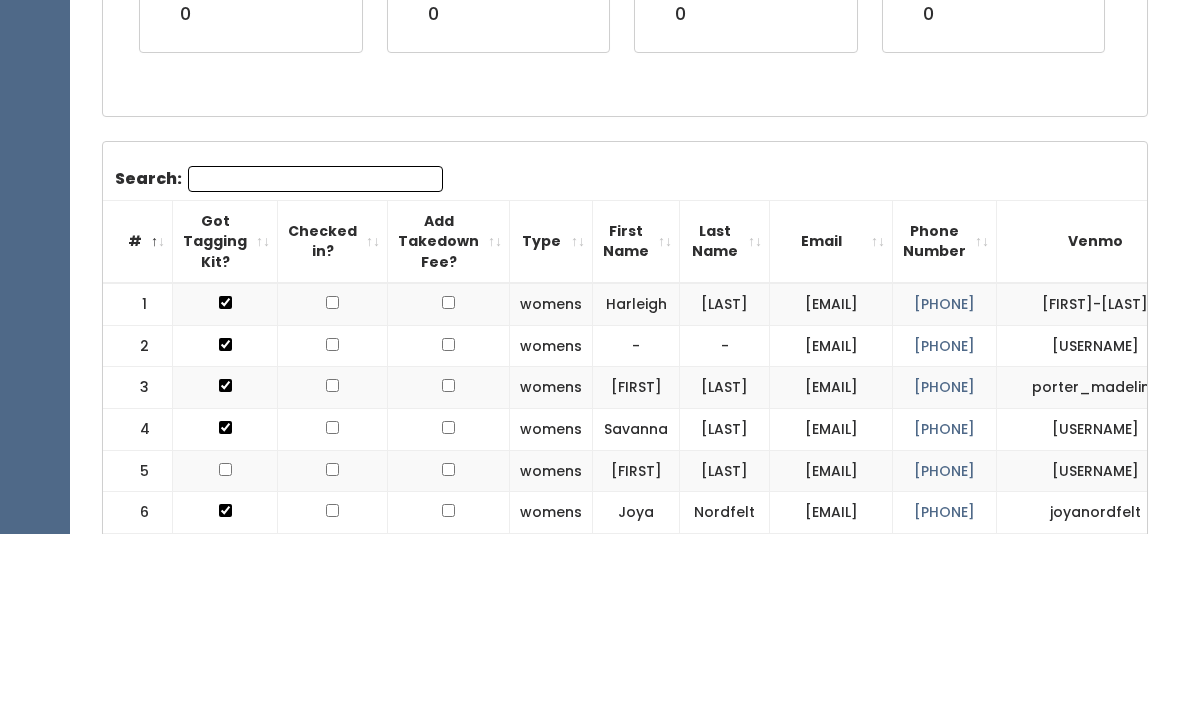scroll, scrollTop: 498, scrollLeft: 0, axis: vertical 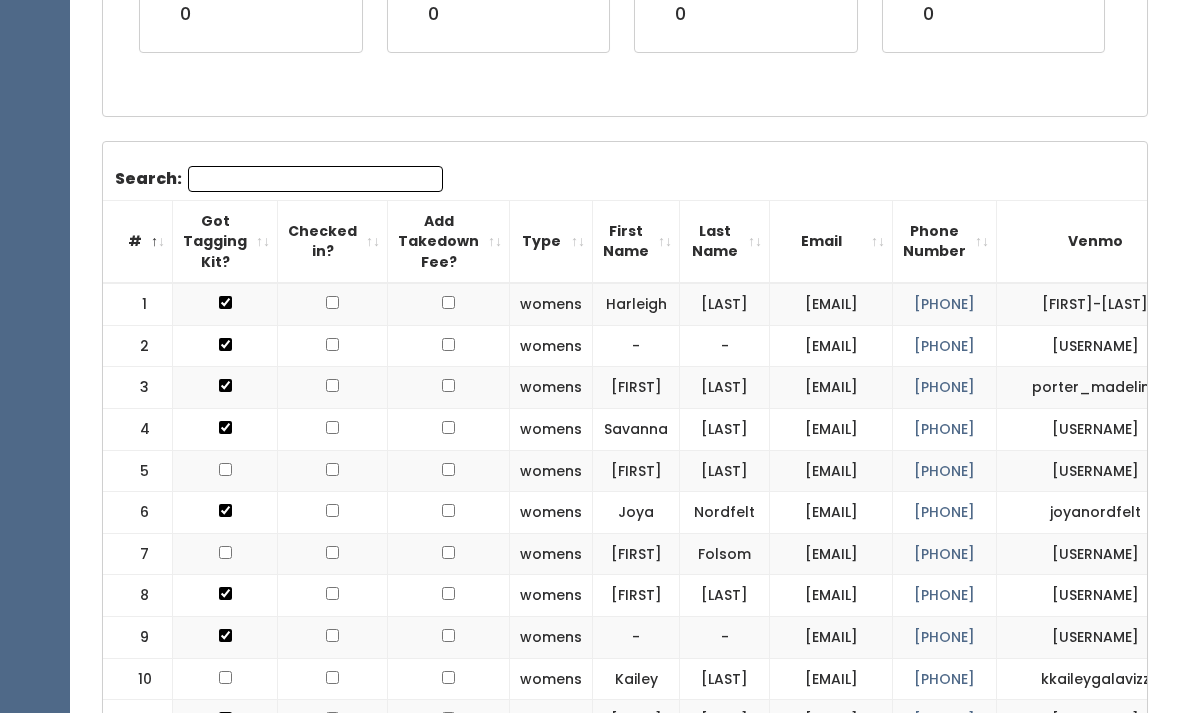 click on "Search:
# Got Tagging Kit? Checked in? Add Takedown Fee? Type [FIRST] [LAST] [USERNAME]@[DOMAIN] ([AREACODE]) [PHONE] Venmo
1
womens
[FIRST]
[LAST]
[USERNAME]@[DOMAIN]
([AREACODE]) [PHONE]" at bounding box center [625, 1444] 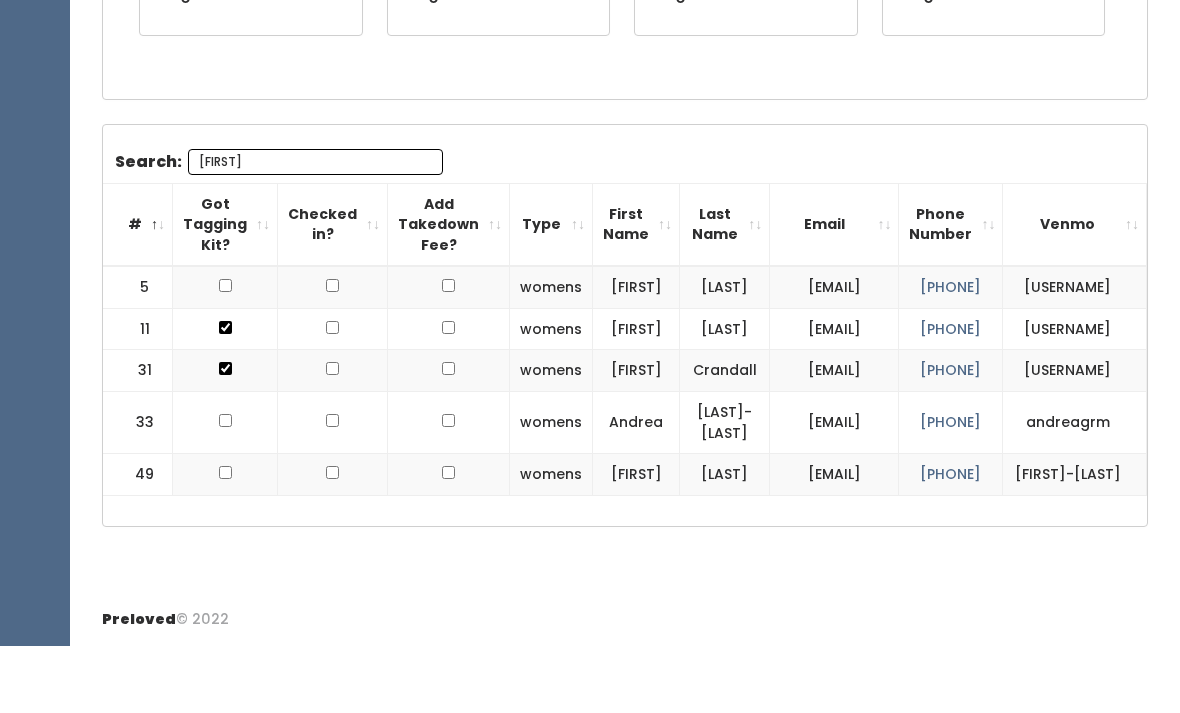 scroll, scrollTop: 477, scrollLeft: 0, axis: vertical 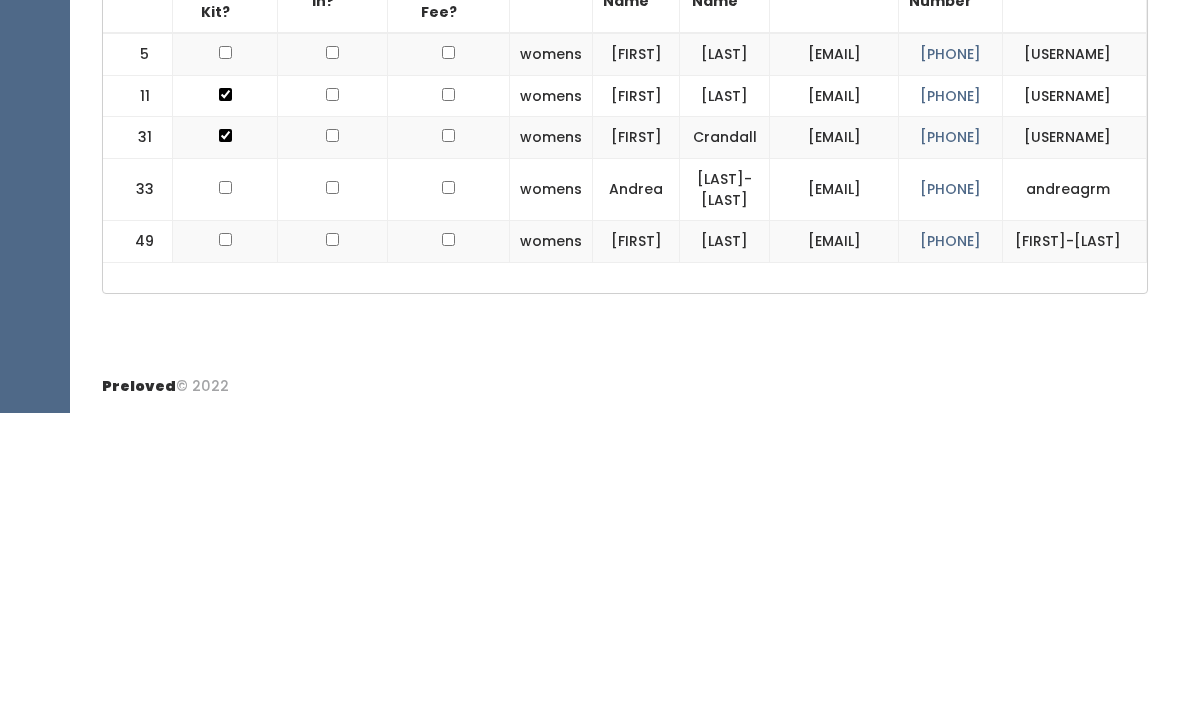 type on "And" 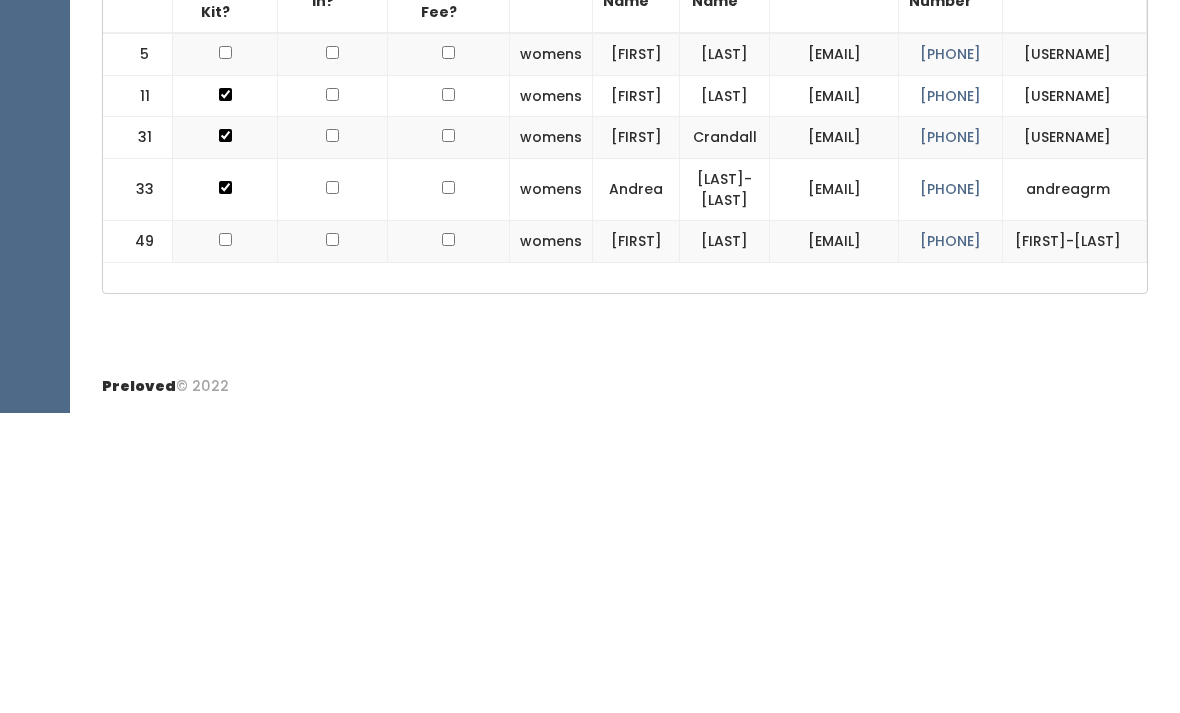 scroll, scrollTop: 477, scrollLeft: 0, axis: vertical 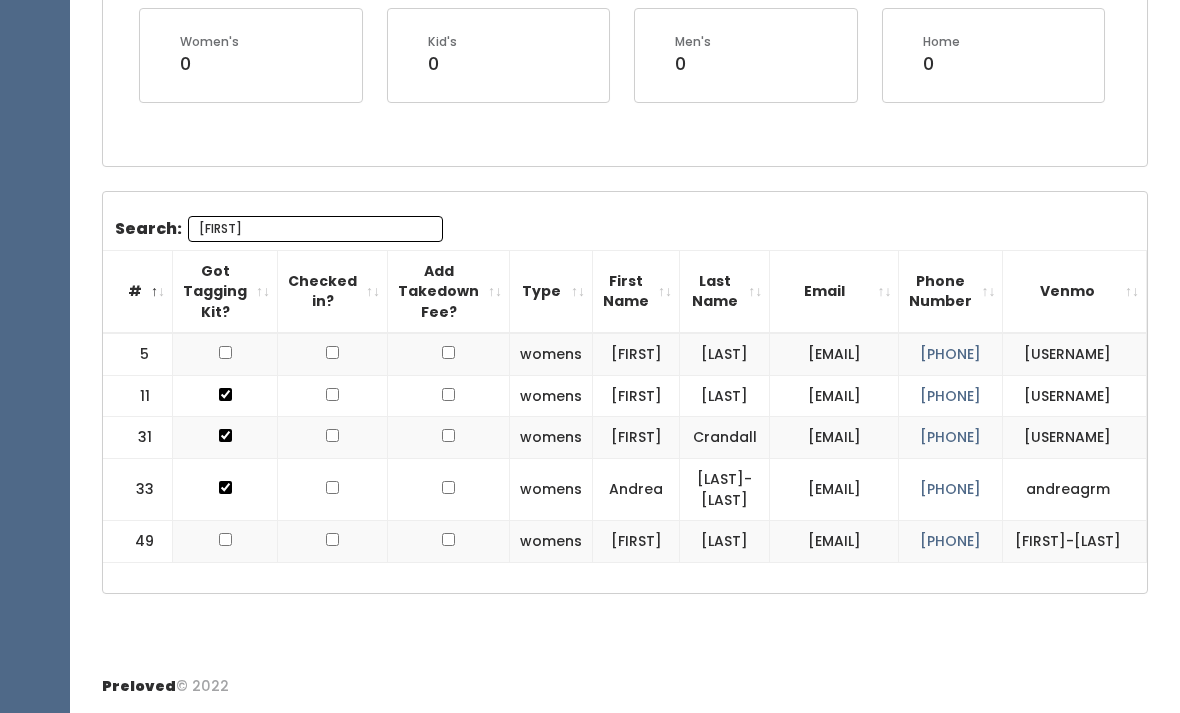 click on "And" at bounding box center [315, 229] 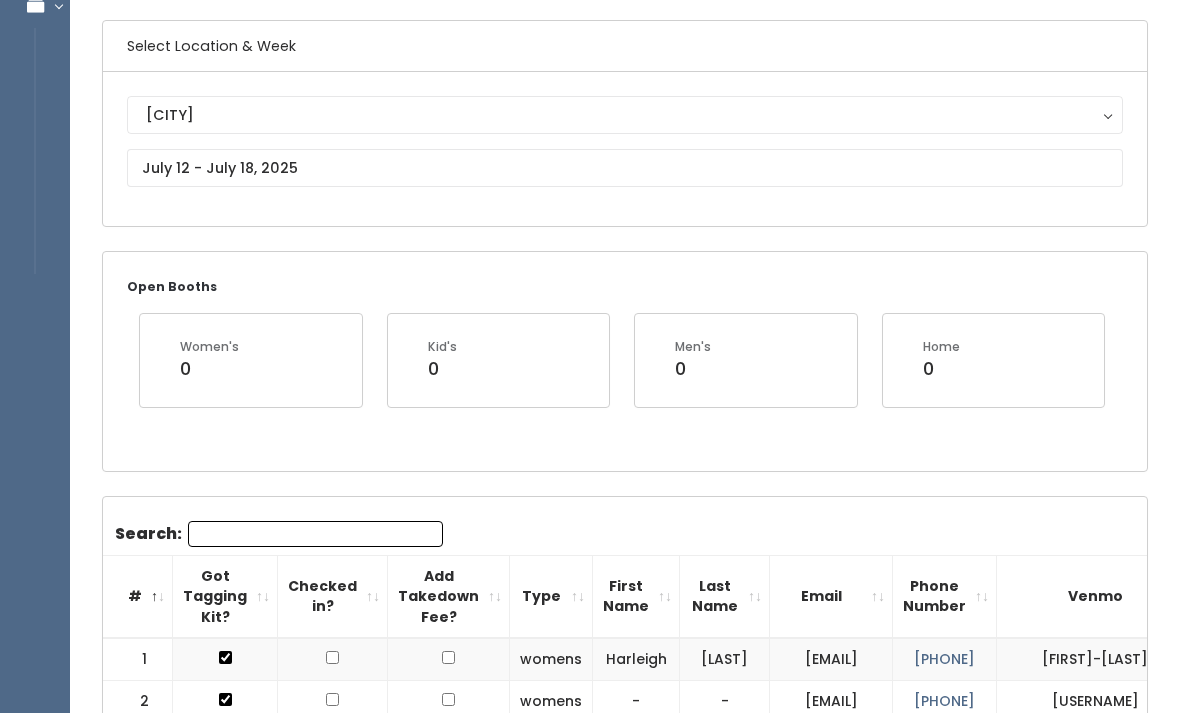 scroll, scrollTop: 0, scrollLeft: 0, axis: both 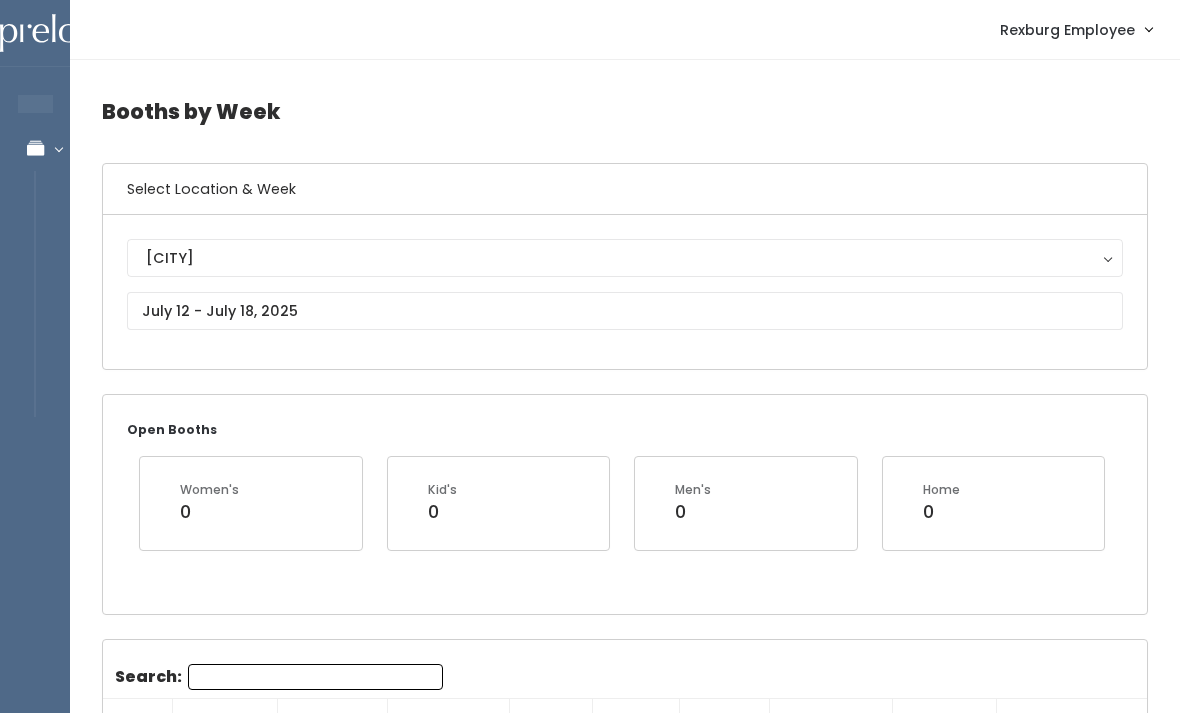 type 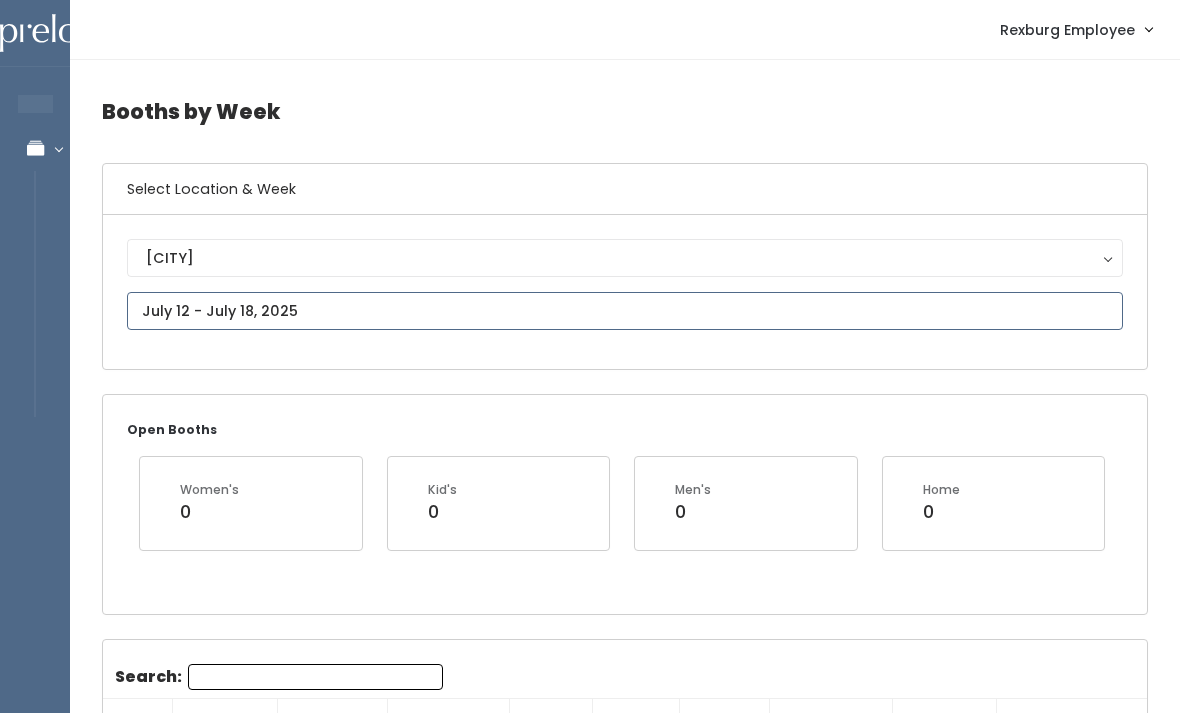 click at bounding box center [625, 311] 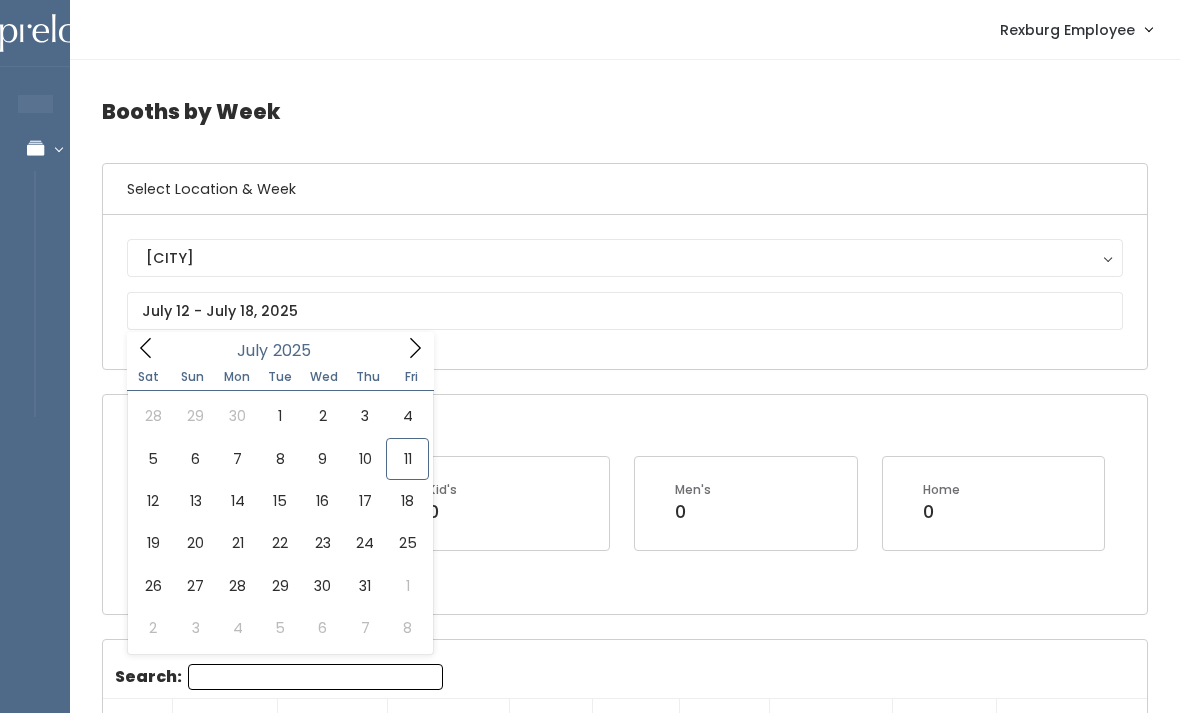 click on "Open Booths
Women's
0
Kid's
0
Men's
0
Home
0" at bounding box center [625, 504] 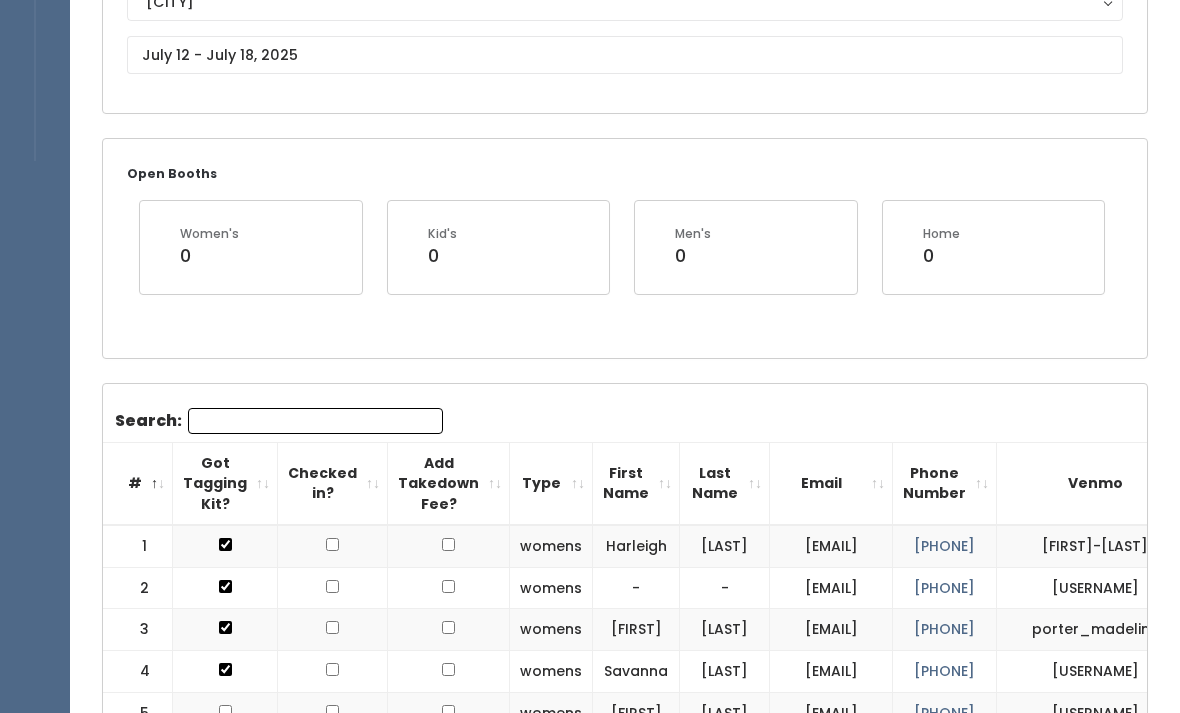 scroll, scrollTop: 263, scrollLeft: 0, axis: vertical 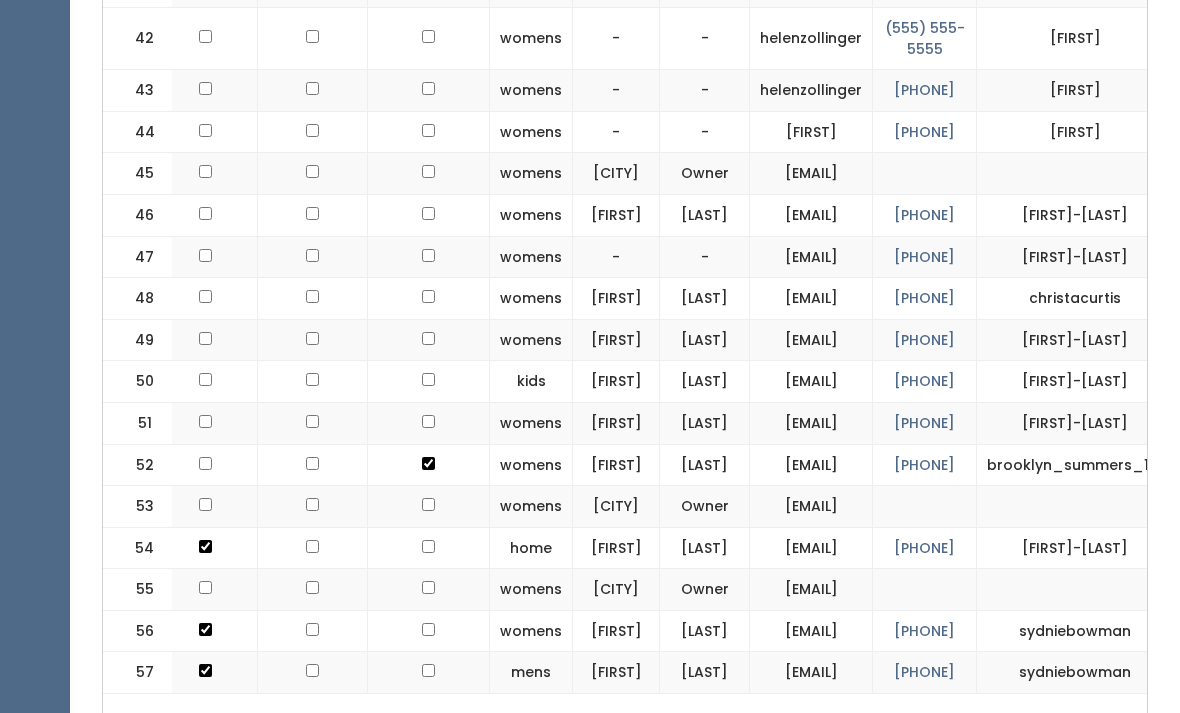 click at bounding box center [205, -303] 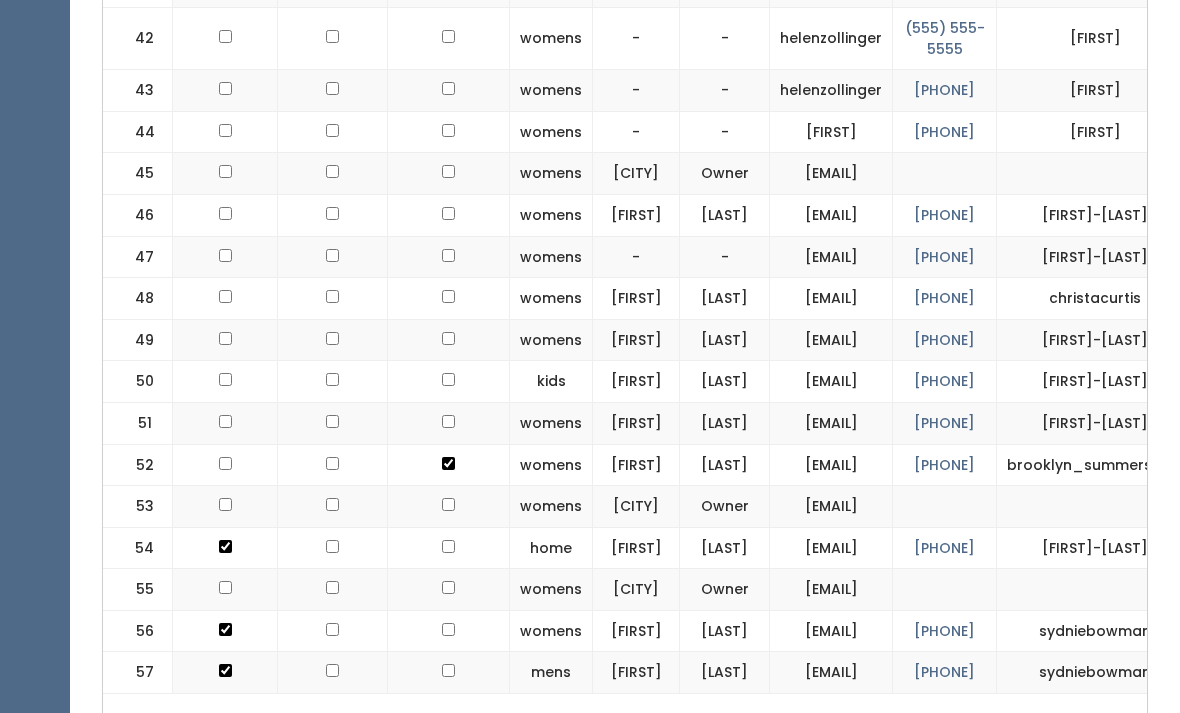 scroll, scrollTop: 0, scrollLeft: 0, axis: both 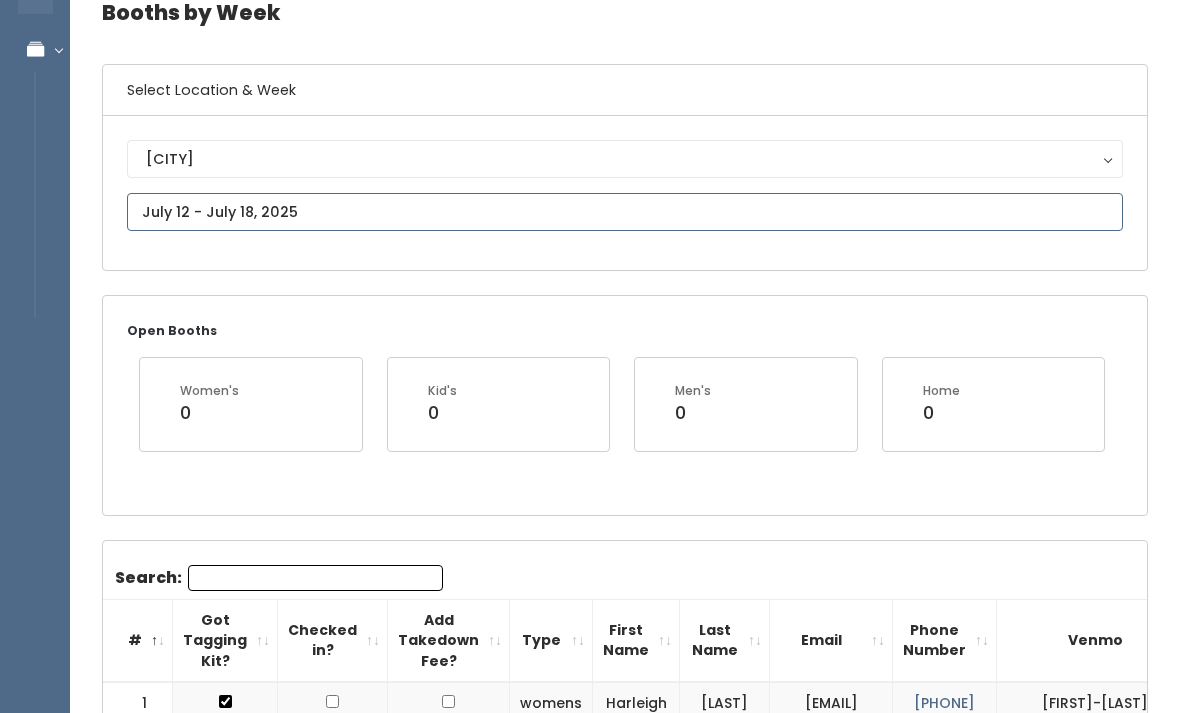 click at bounding box center (625, 212) 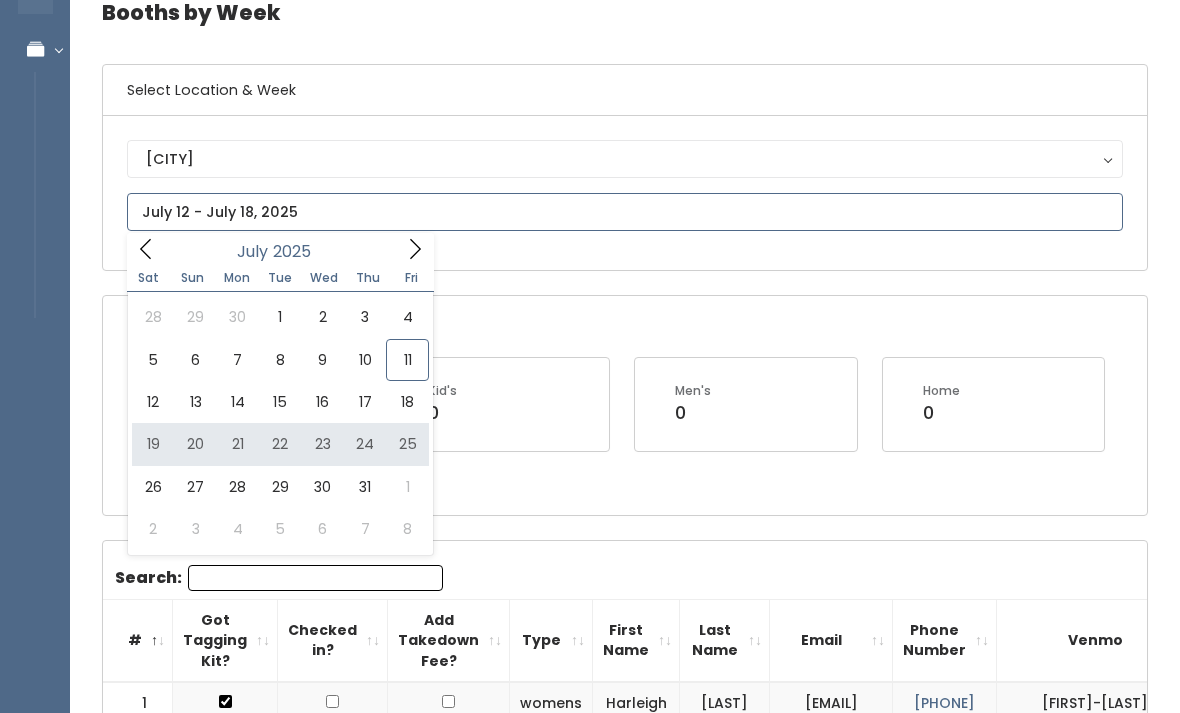 type on "July 19 to July 25" 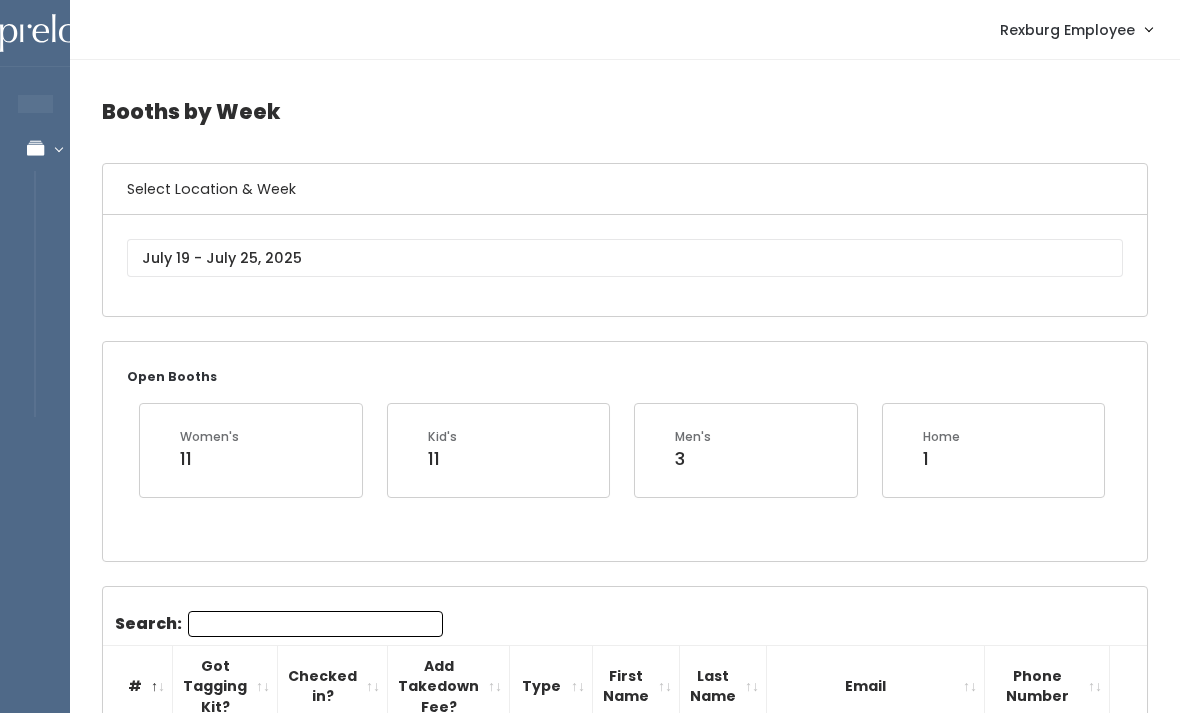 scroll, scrollTop: 0, scrollLeft: 0, axis: both 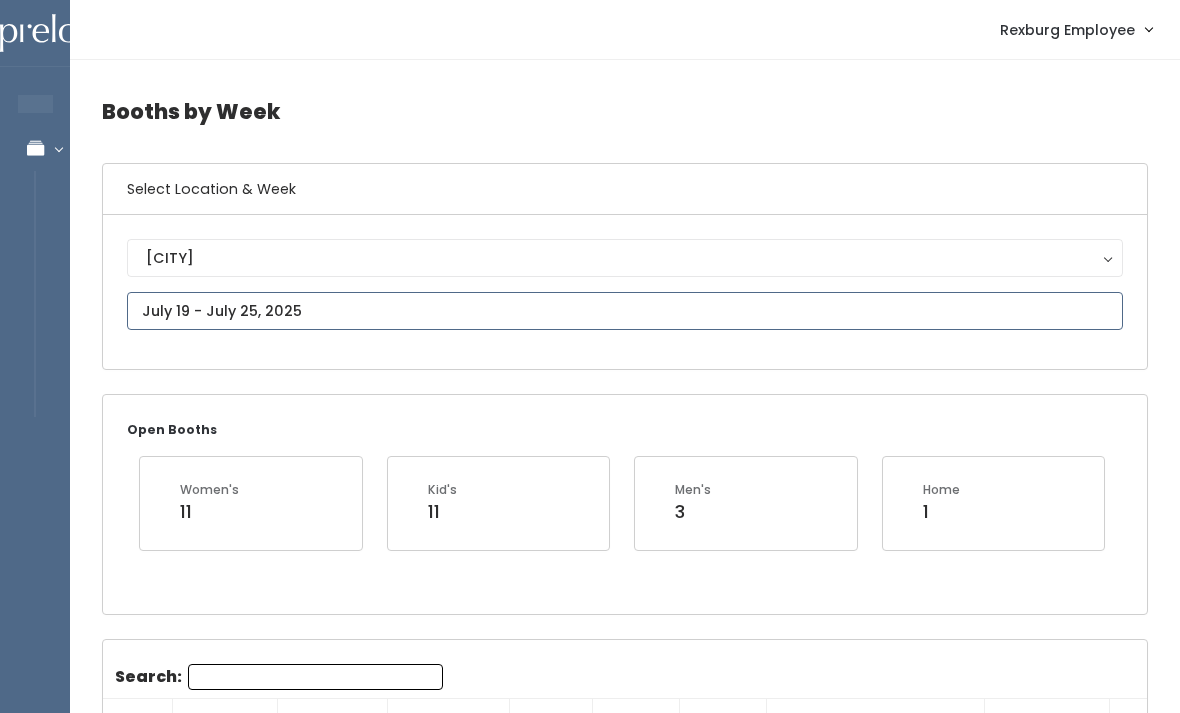 click on "EMPLOYEES
Manage Bookings
Booths by Week
All Bookings
Bookings with Booths
Booth Discounts
Seller Check-in
Rexburg Employee
Admin Home
My bookings
Account settings" at bounding box center (590, 2289) 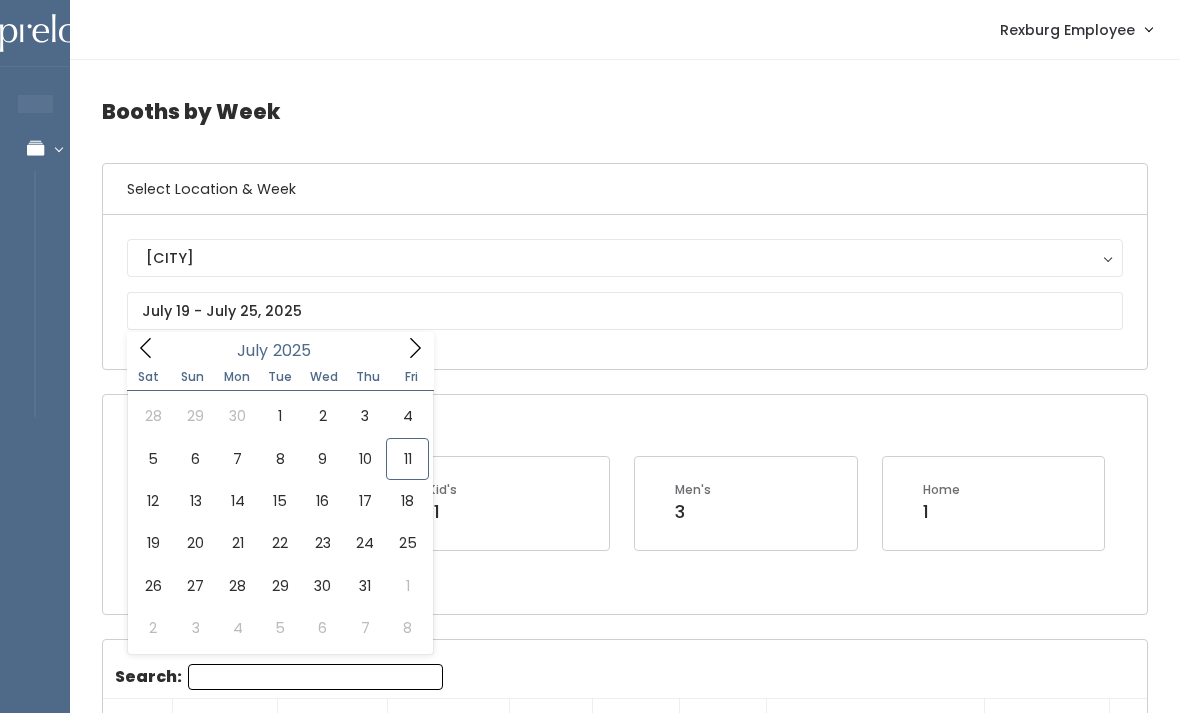 click on "Open Booths
Women's
11
Kid's
11
Men's
3
Home
1" at bounding box center [625, 504] 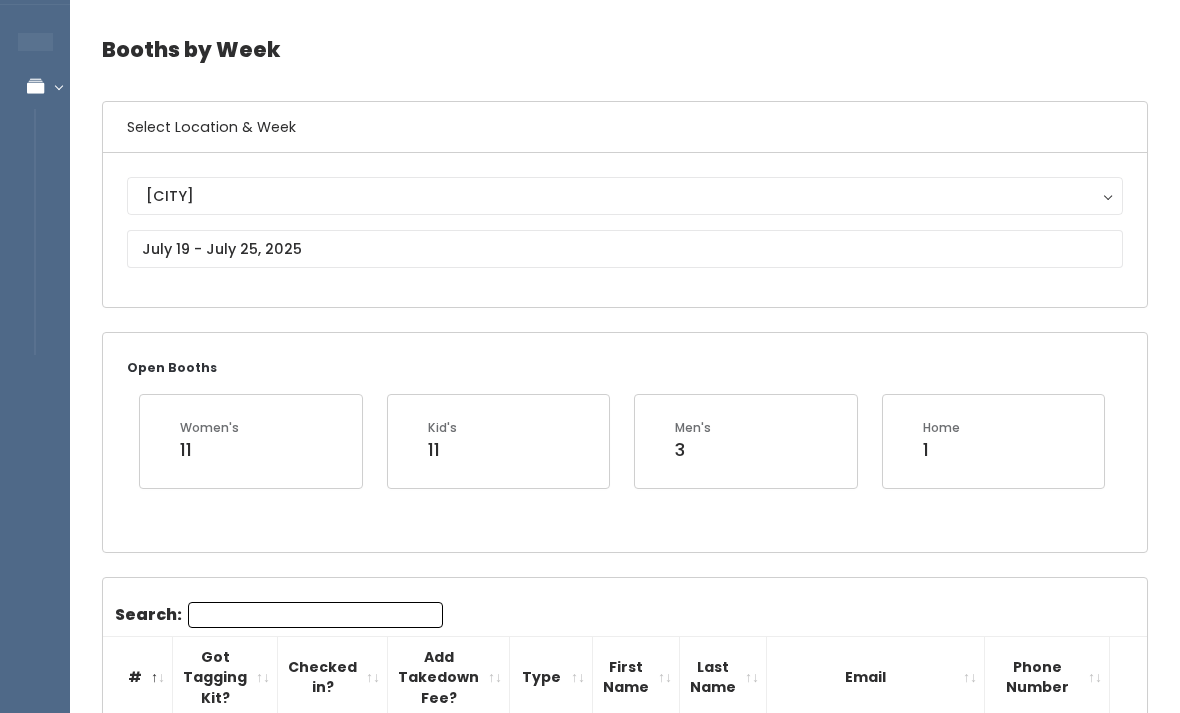 scroll, scrollTop: 62, scrollLeft: 0, axis: vertical 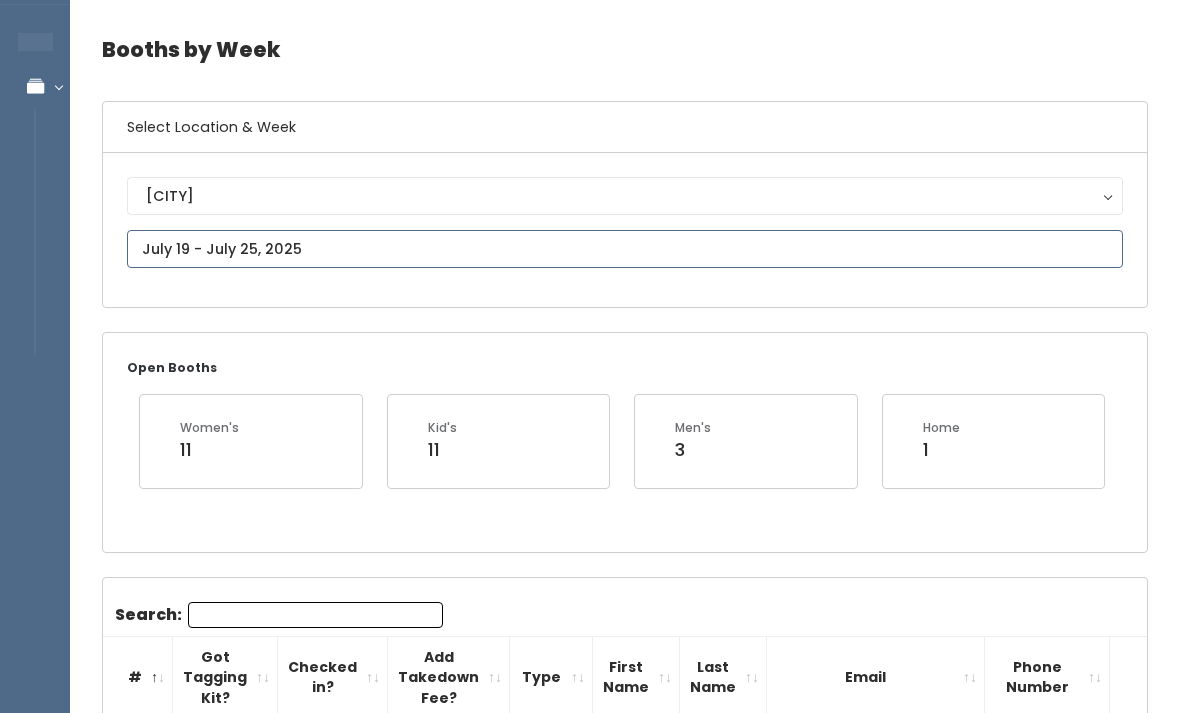 click on "EMPLOYEES
Manage Bookings
Booths by Week
All Bookings
Bookings with Booths
Booth Discounts
Seller Check-in
Rexburg Employee
Admin Home
My bookings
Account settings" at bounding box center [590, 2227] 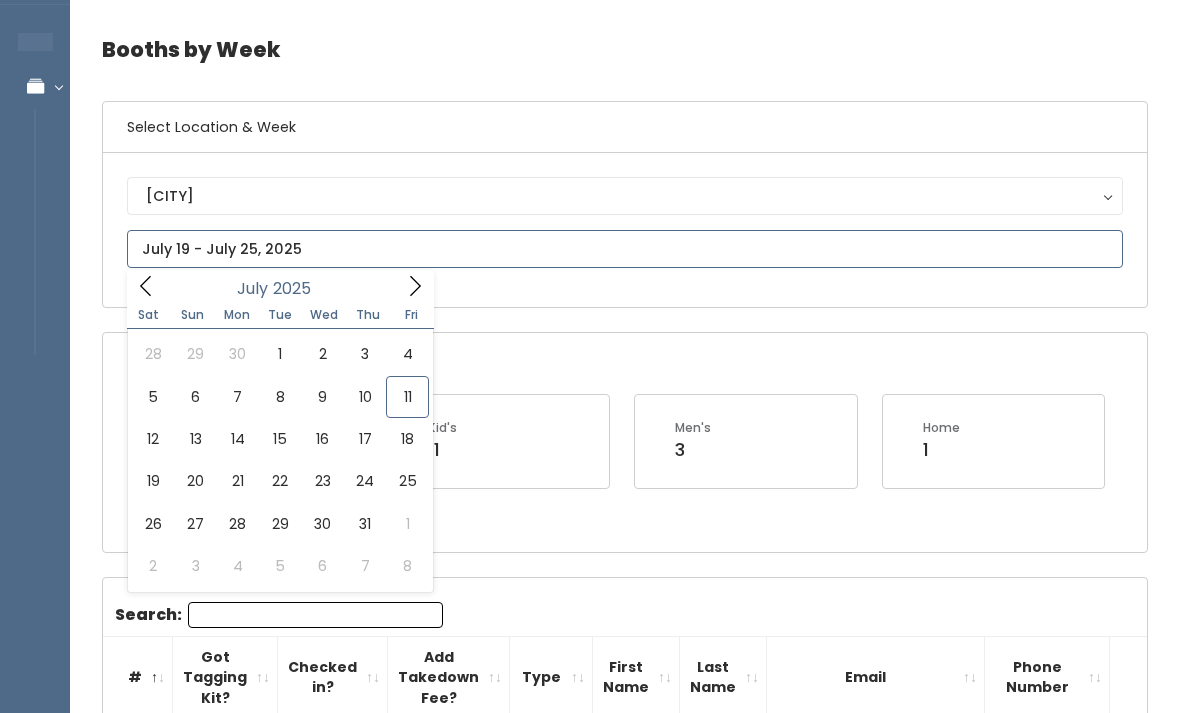 type on "July 5 to July 11" 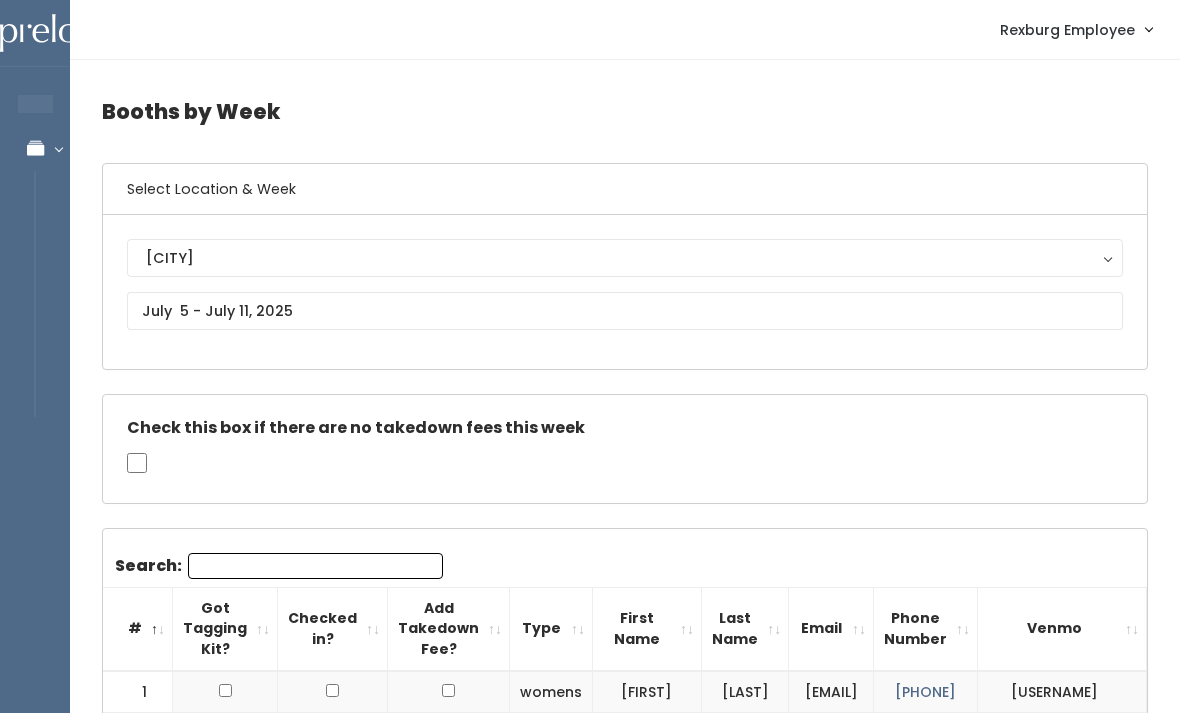 scroll, scrollTop: 0, scrollLeft: 0, axis: both 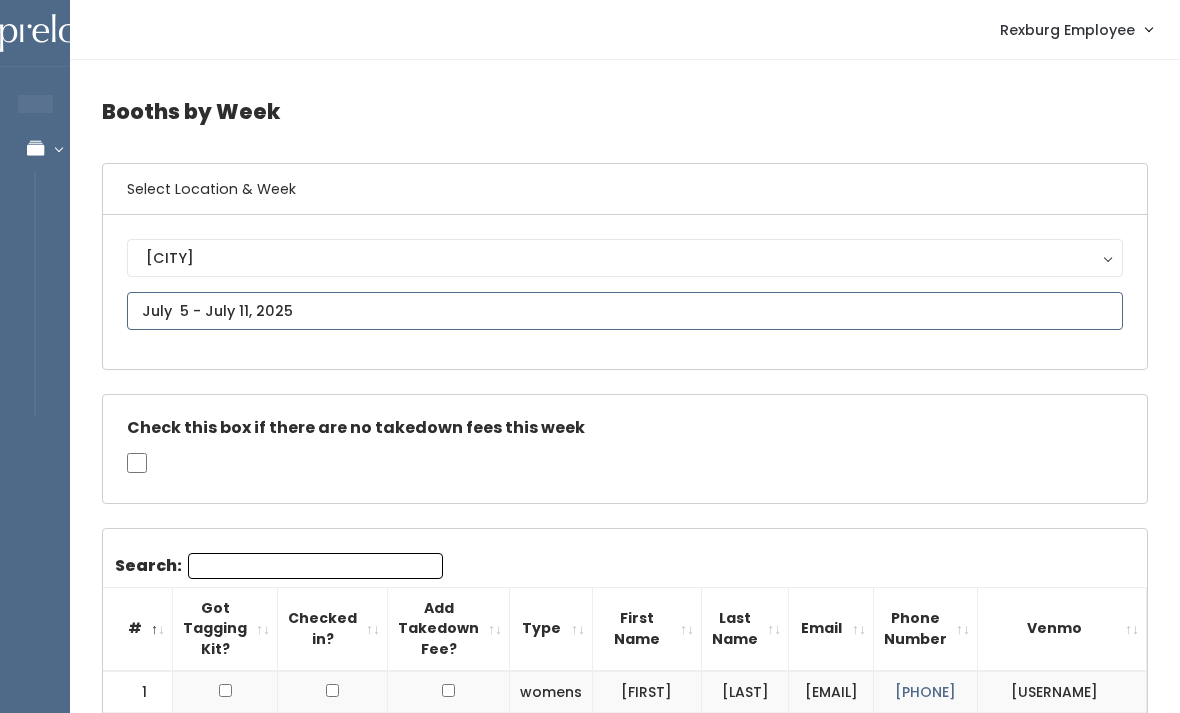click at bounding box center (625, 311) 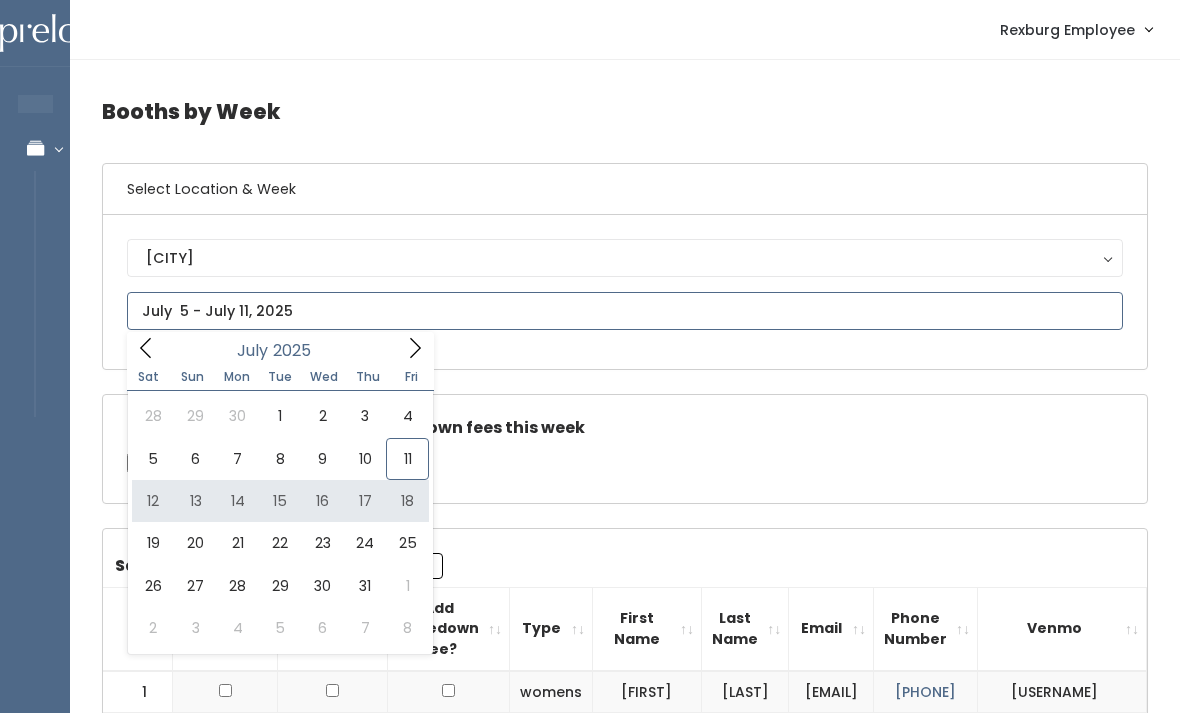 type on "July 12 to July 18" 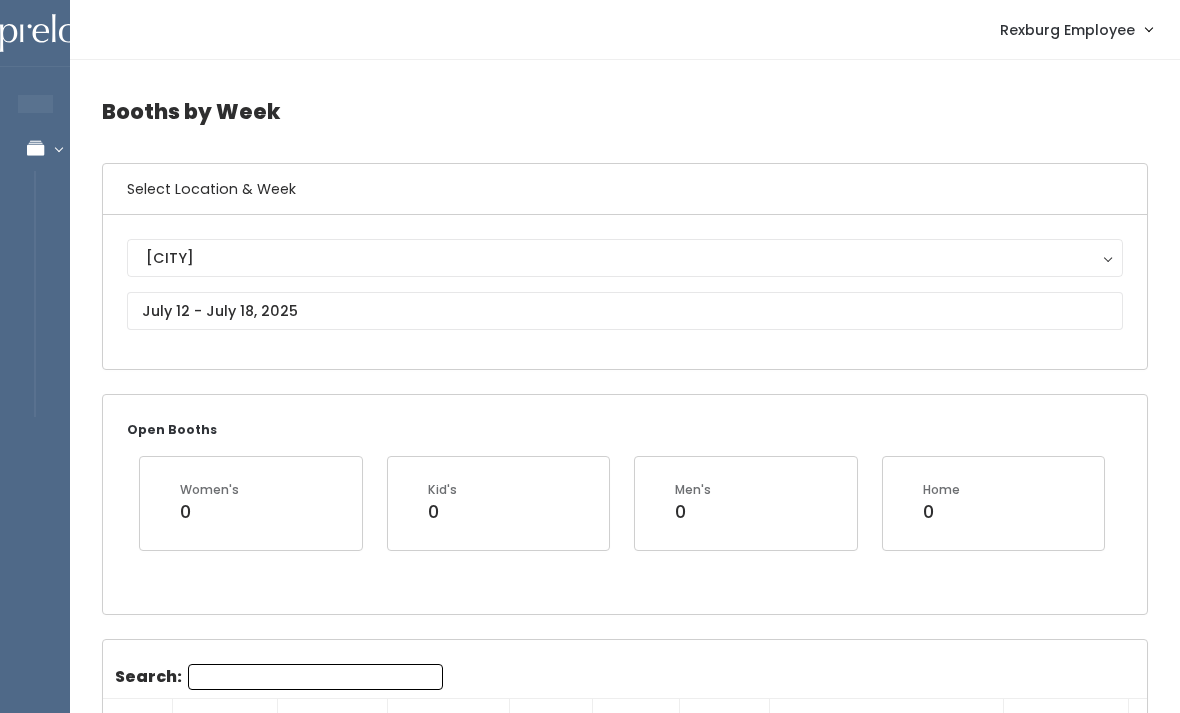 scroll, scrollTop: 0, scrollLeft: 0, axis: both 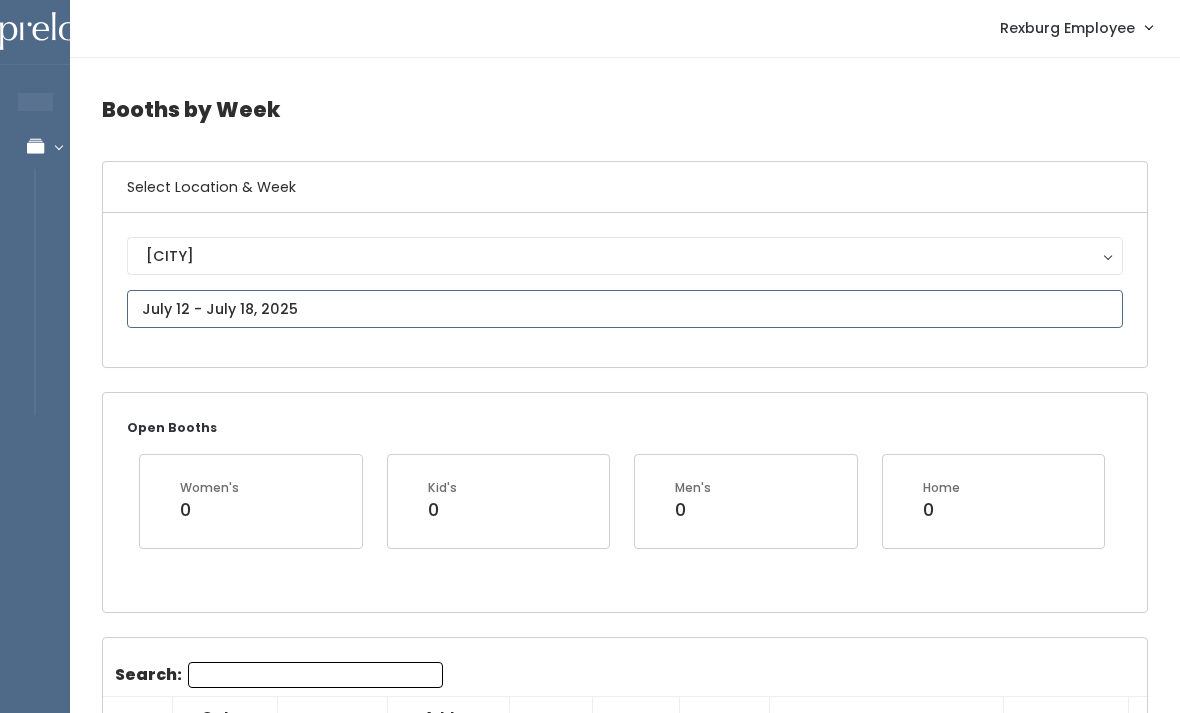 click at bounding box center (625, 309) 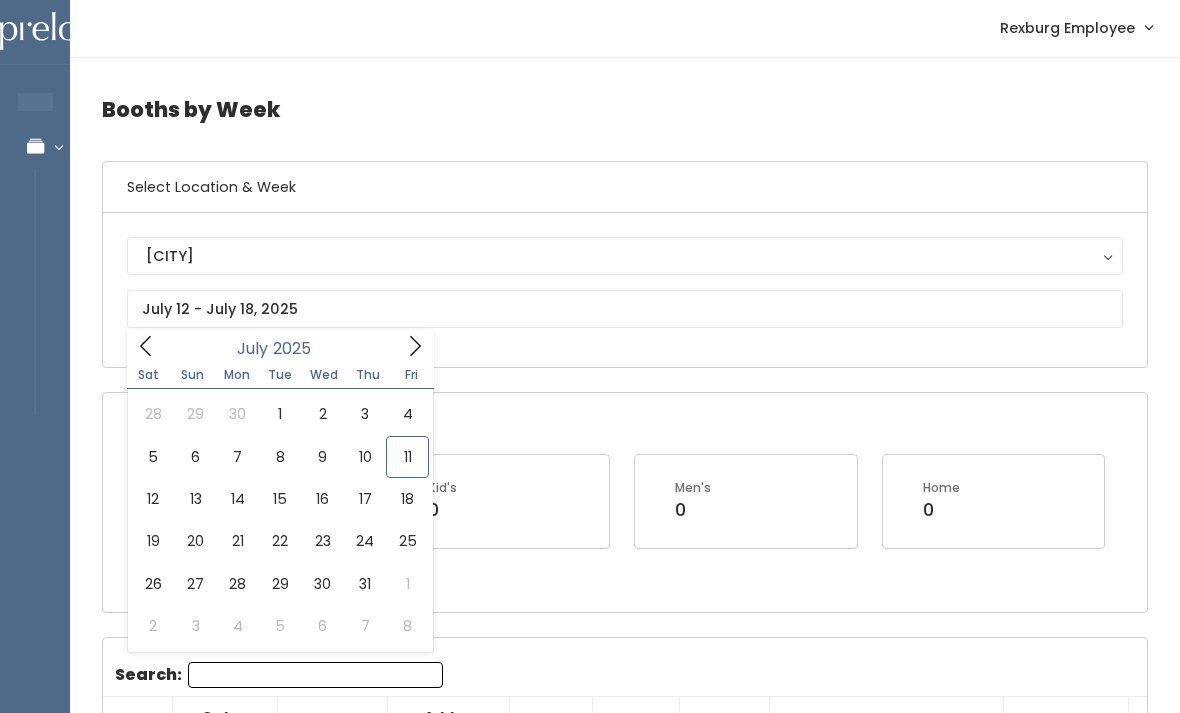 click on "Open Booths
Women's
0
Kid's
0
Men's
0
Home
0" at bounding box center (625, 502) 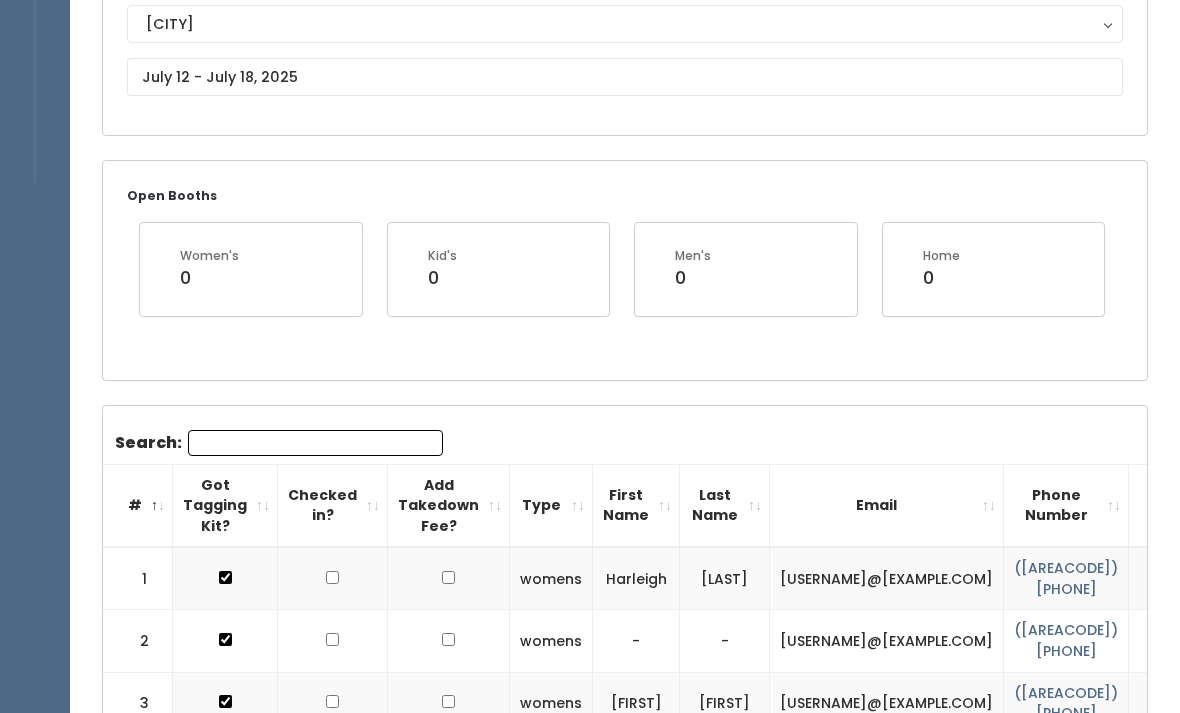 scroll, scrollTop: 0, scrollLeft: 0, axis: both 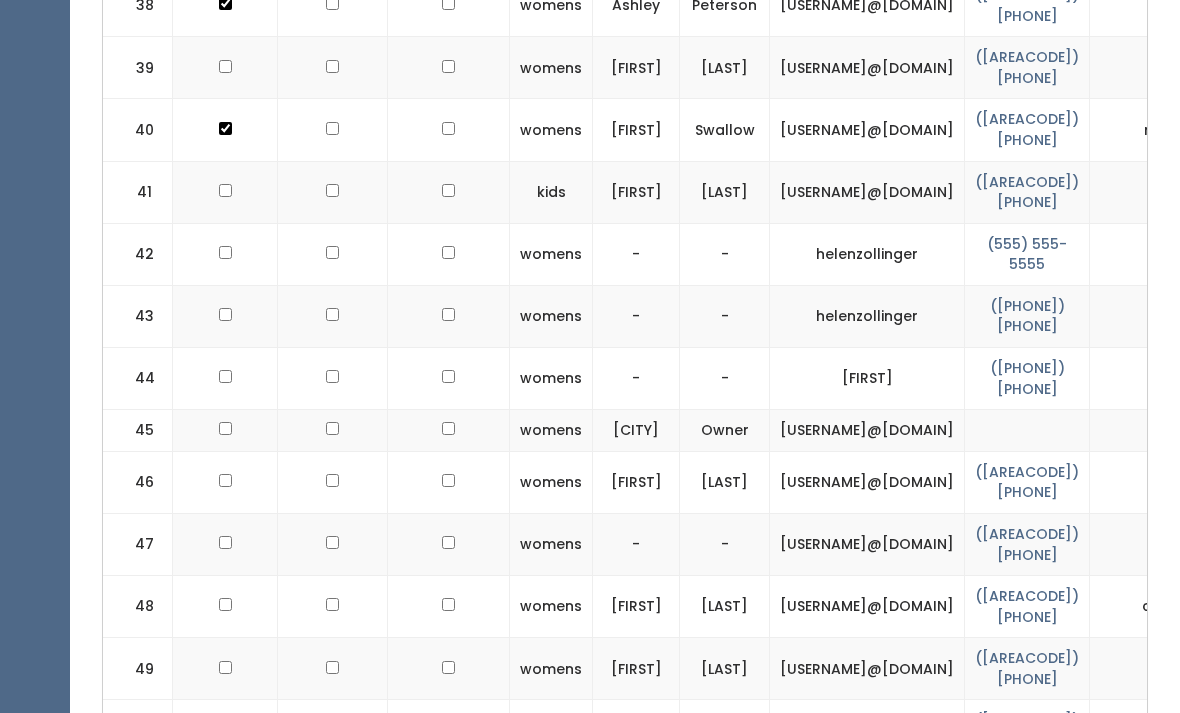 click at bounding box center (225, -2234) 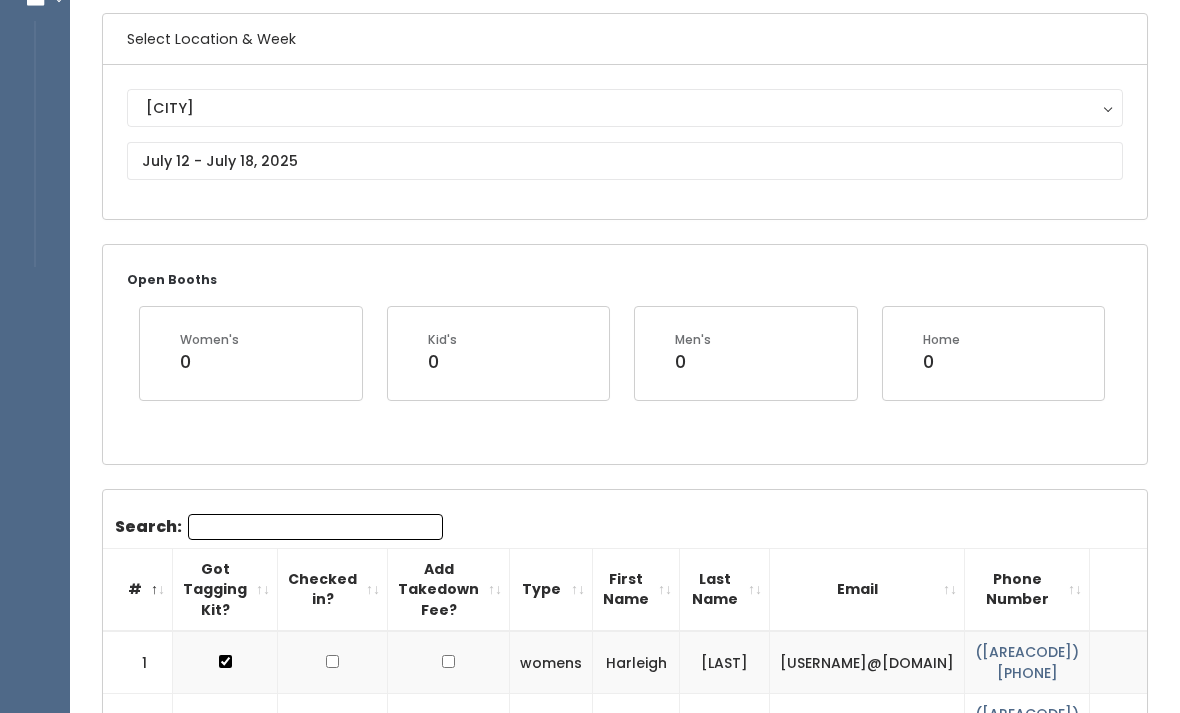 scroll, scrollTop: 154, scrollLeft: 0, axis: vertical 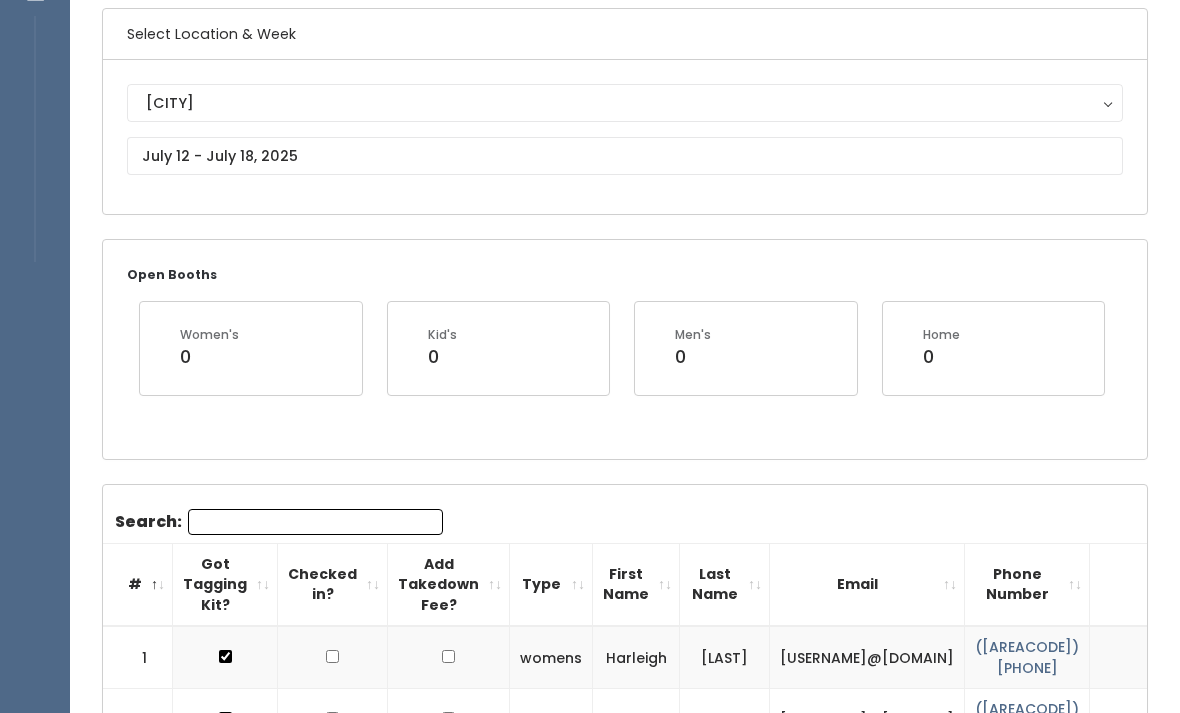 click on "Search:
# Got Tagging Kit? Checked in? Add Takedown Fee? Type [FIRST] [LAST] [USERNAME]@[DOMAIN] ([AREACODE]) [PHONE] Venmo
1
womens
[FIRST]
[LAST]
[USERNAME]@[DOMAIN]
([AREACODE]) [PHONE]" at bounding box center (625, 2313) 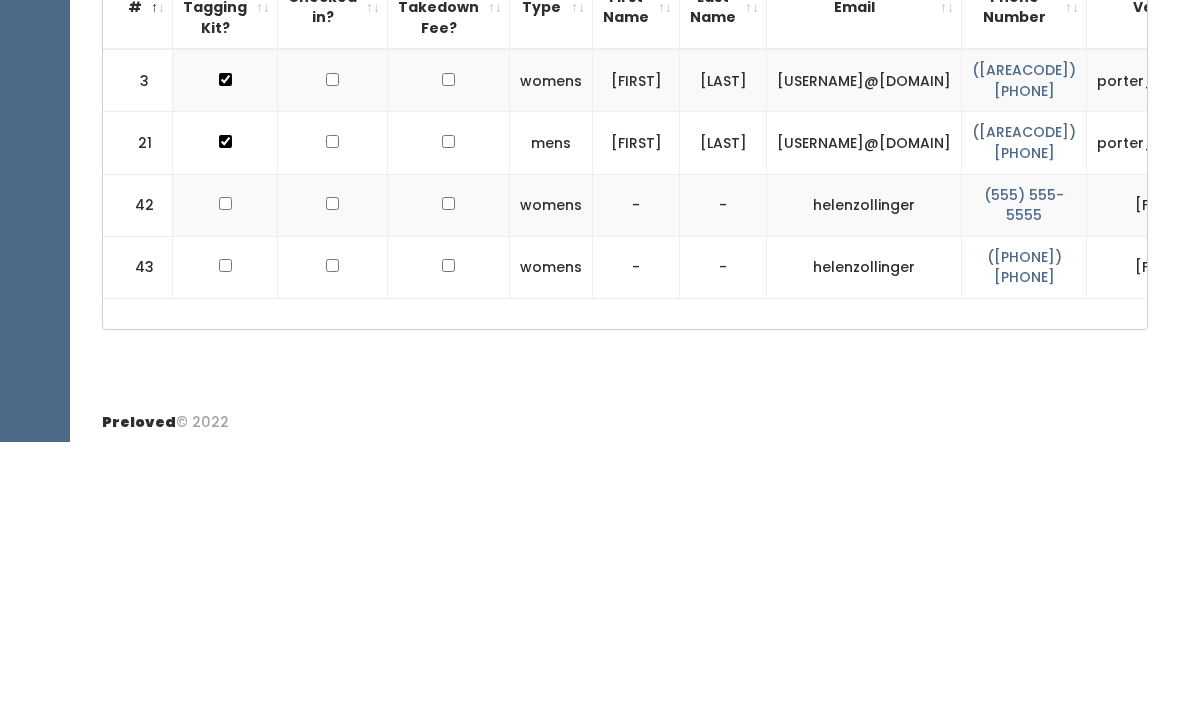scroll, scrollTop: 396, scrollLeft: 0, axis: vertical 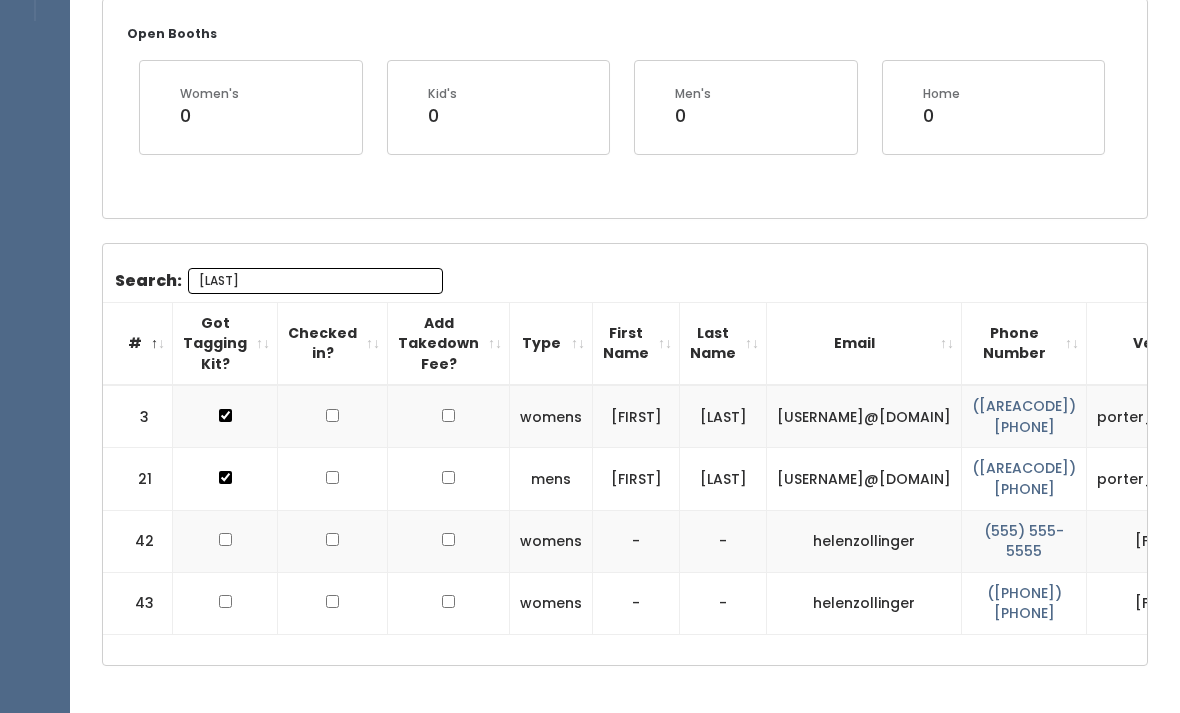 click on "[LAST]" at bounding box center (315, 281) 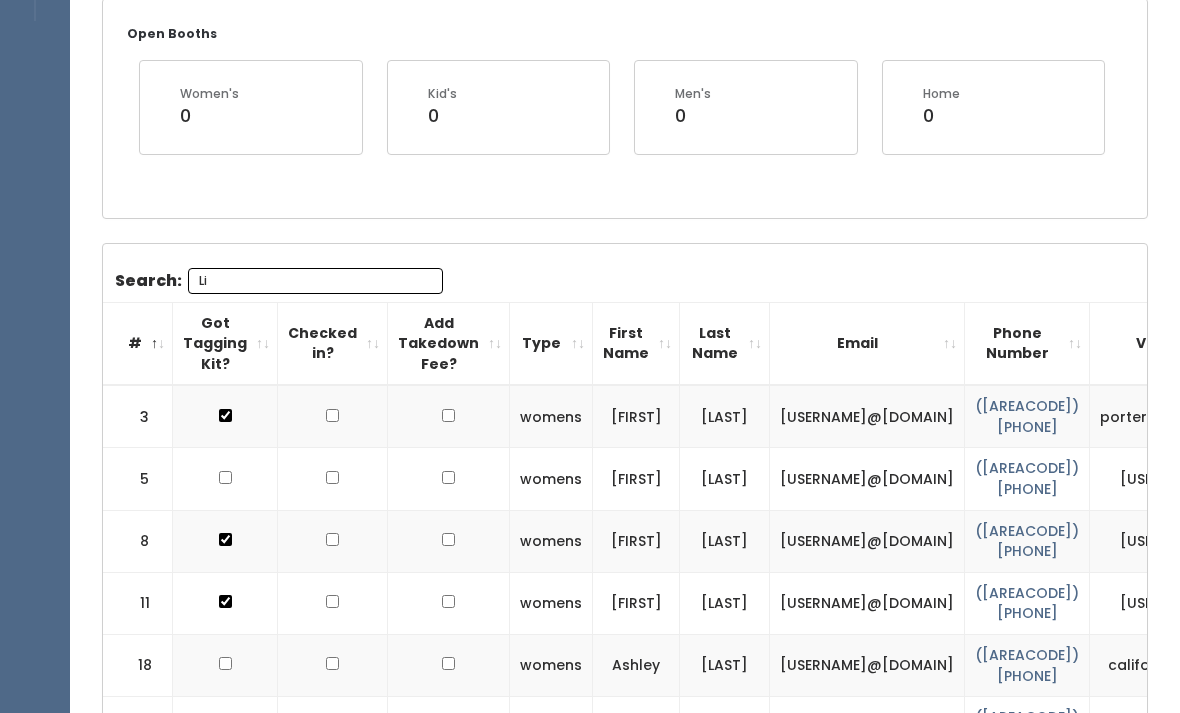 type on "L" 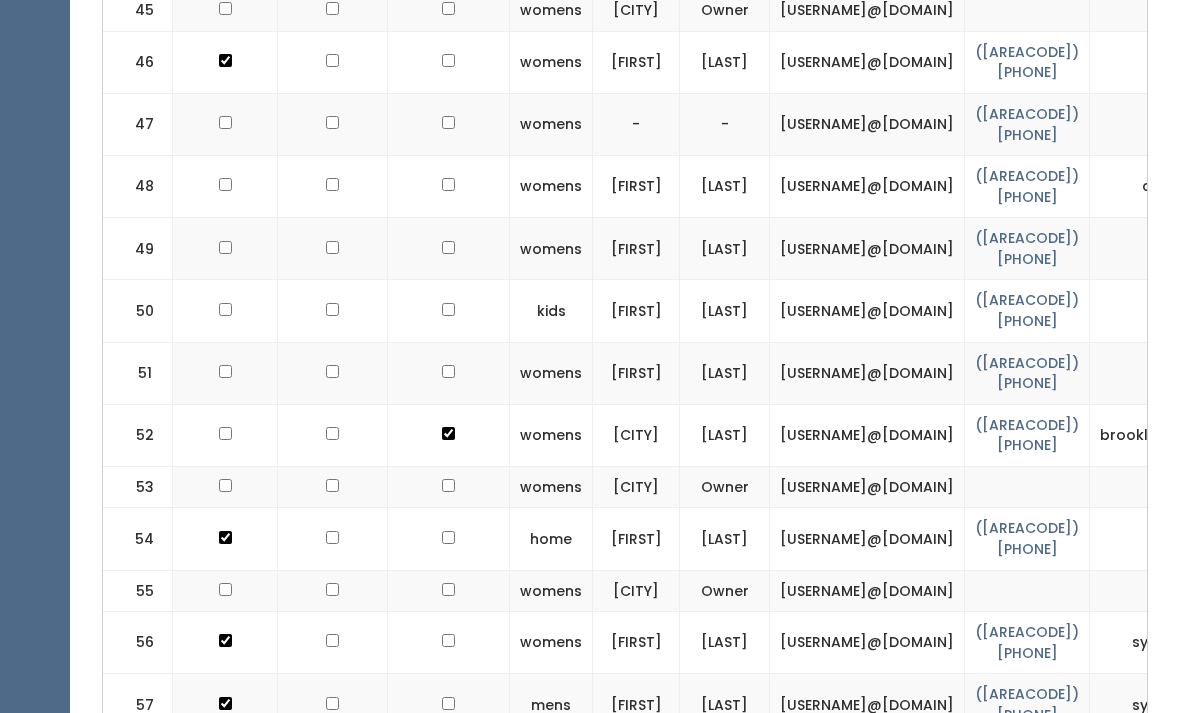 scroll, scrollTop: 3569, scrollLeft: 0, axis: vertical 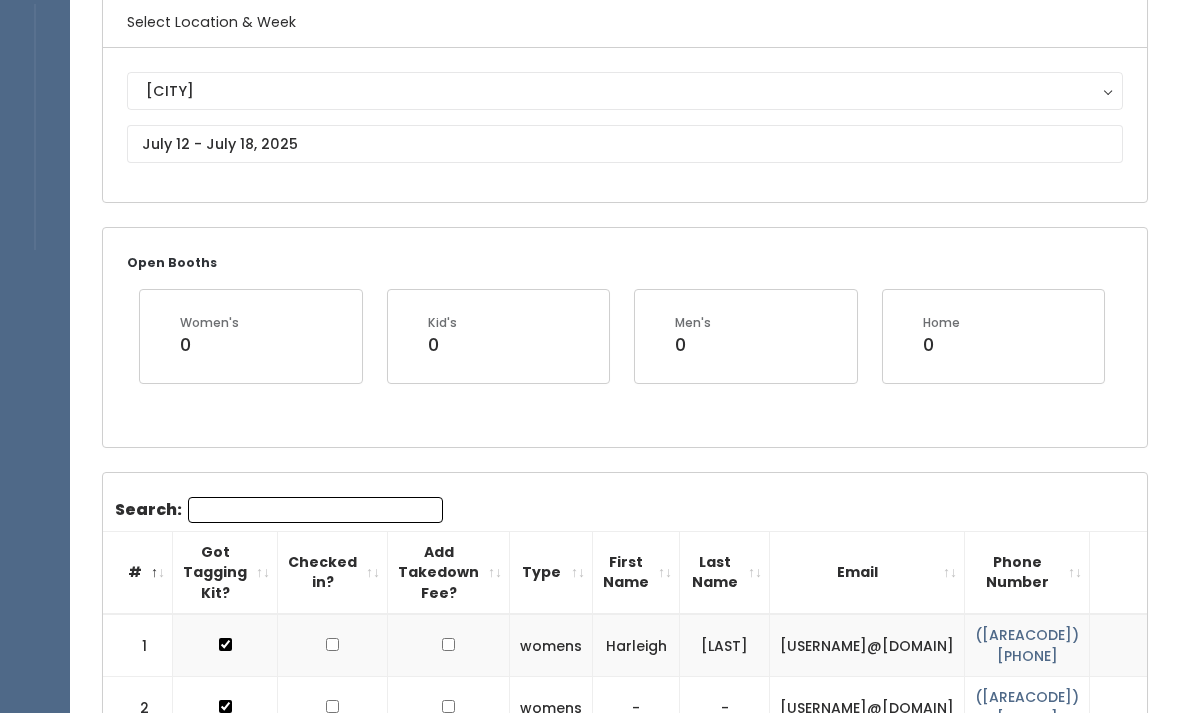click on "Search:" at bounding box center [315, 510] 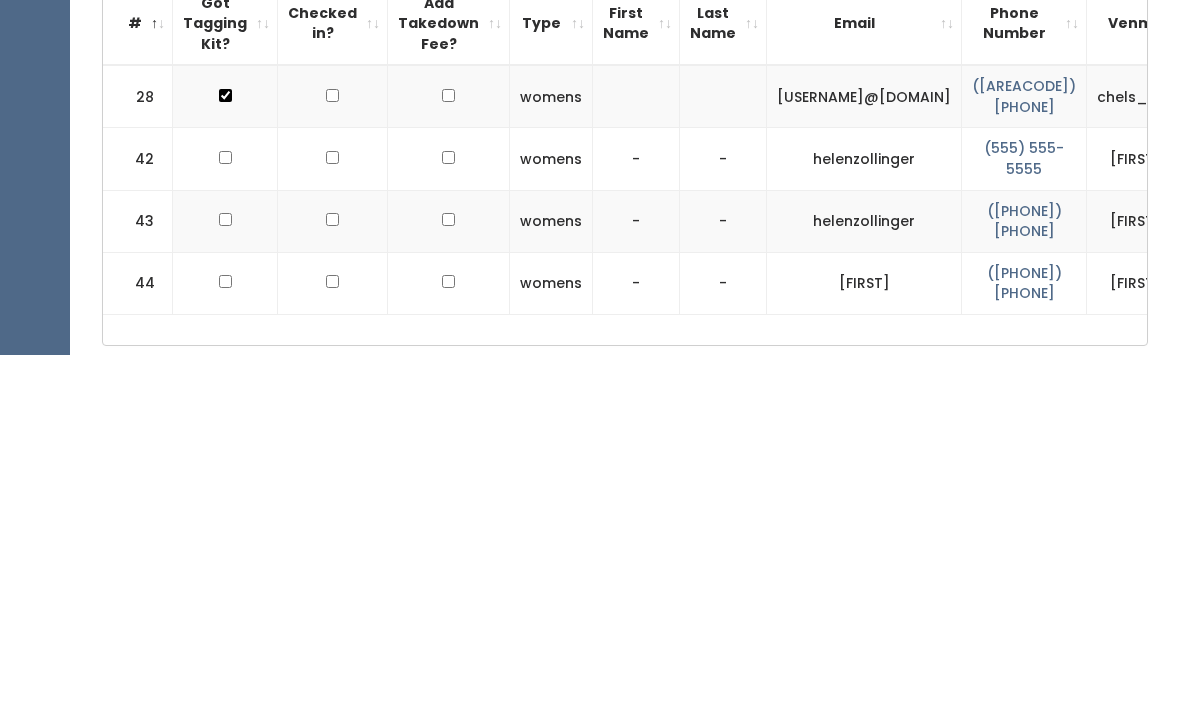 scroll, scrollTop: 359, scrollLeft: 0, axis: vertical 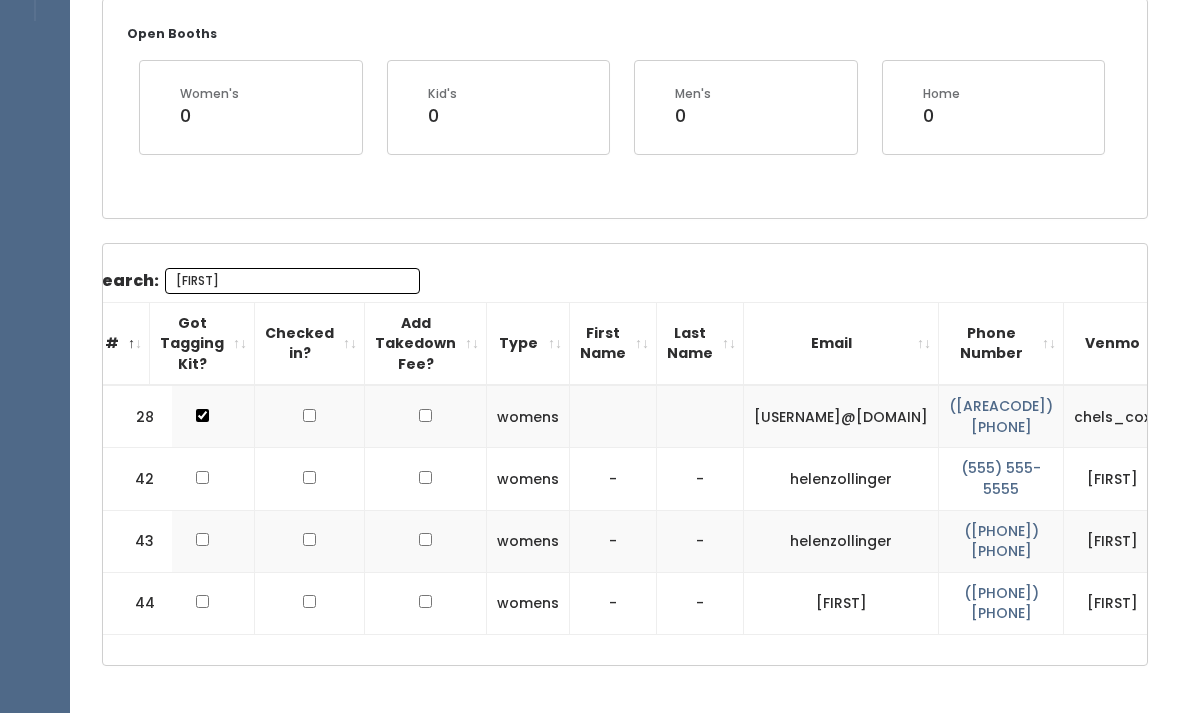 click on "[FIRST]" at bounding box center (292, 281) 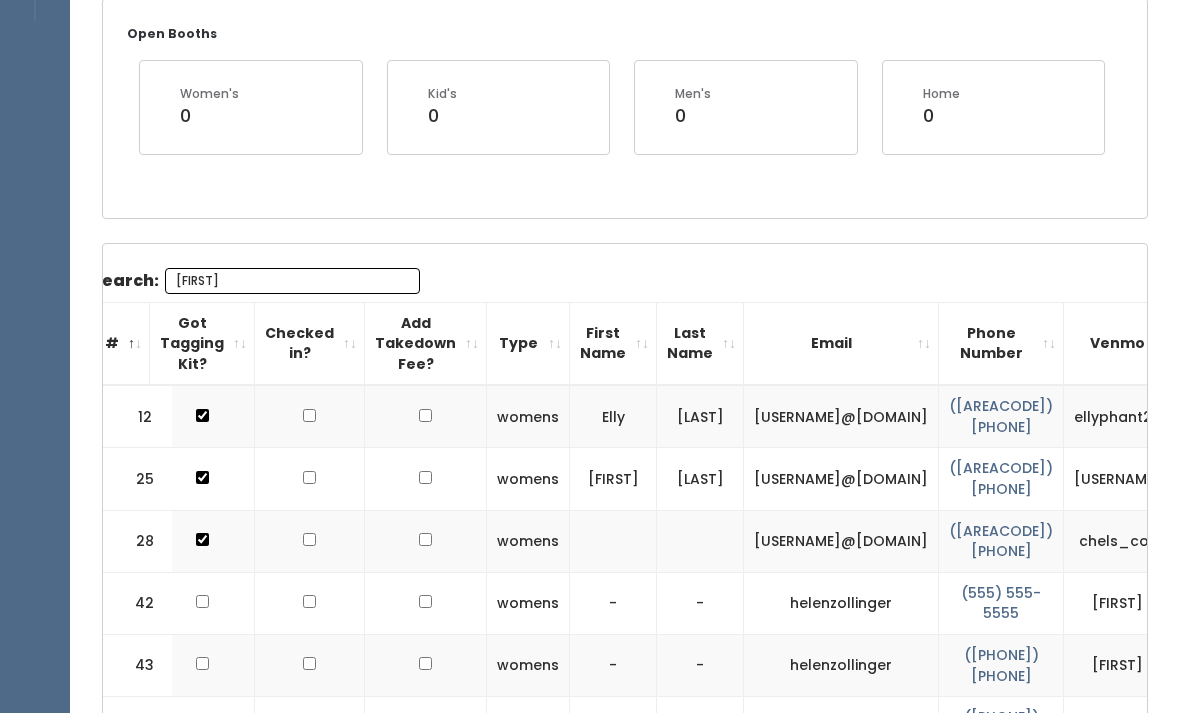 type on "H" 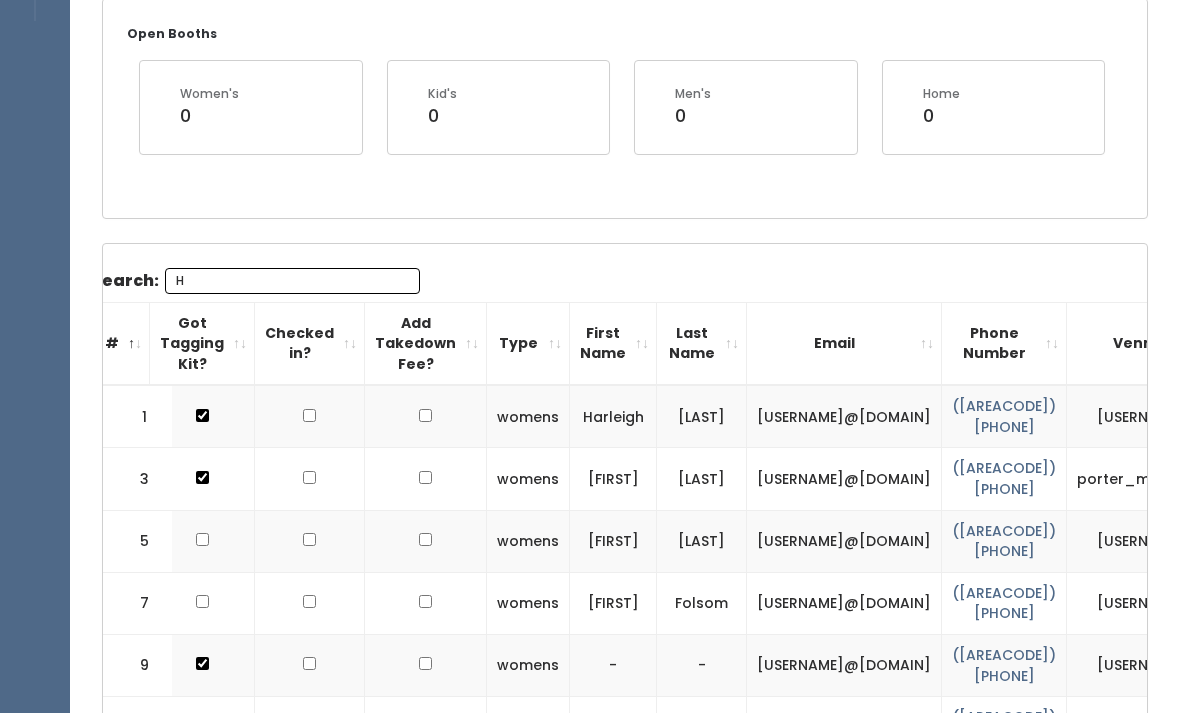 type 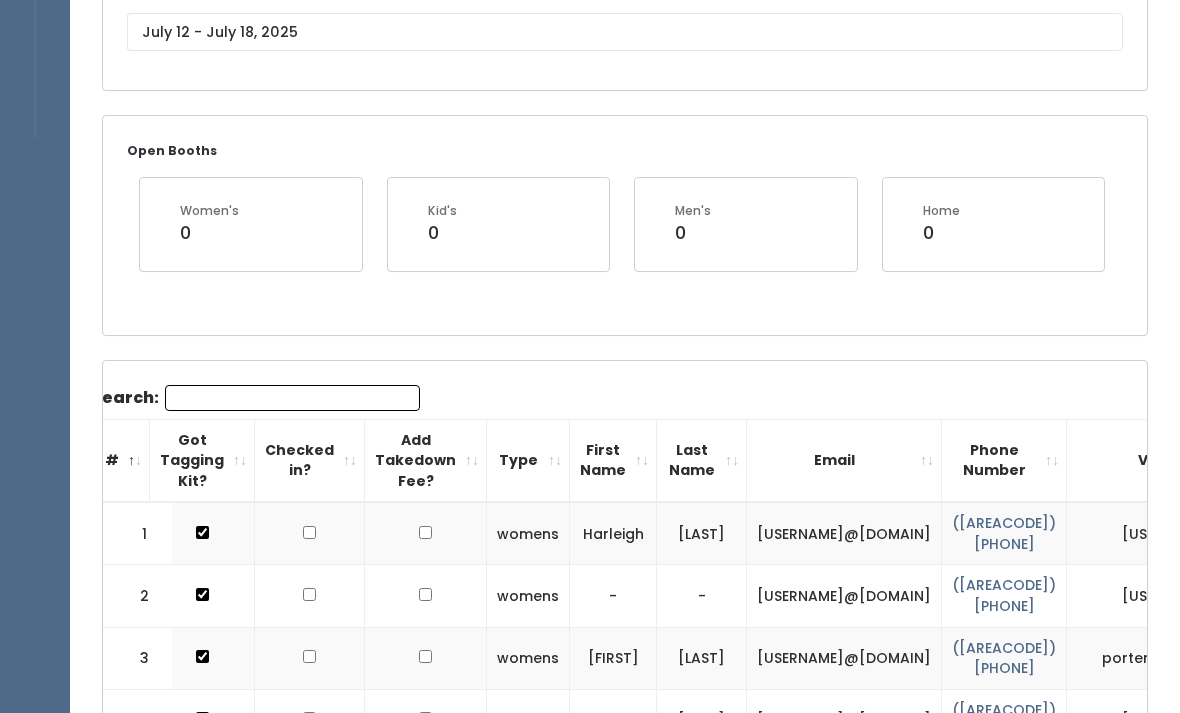 scroll, scrollTop: 0, scrollLeft: 0, axis: both 